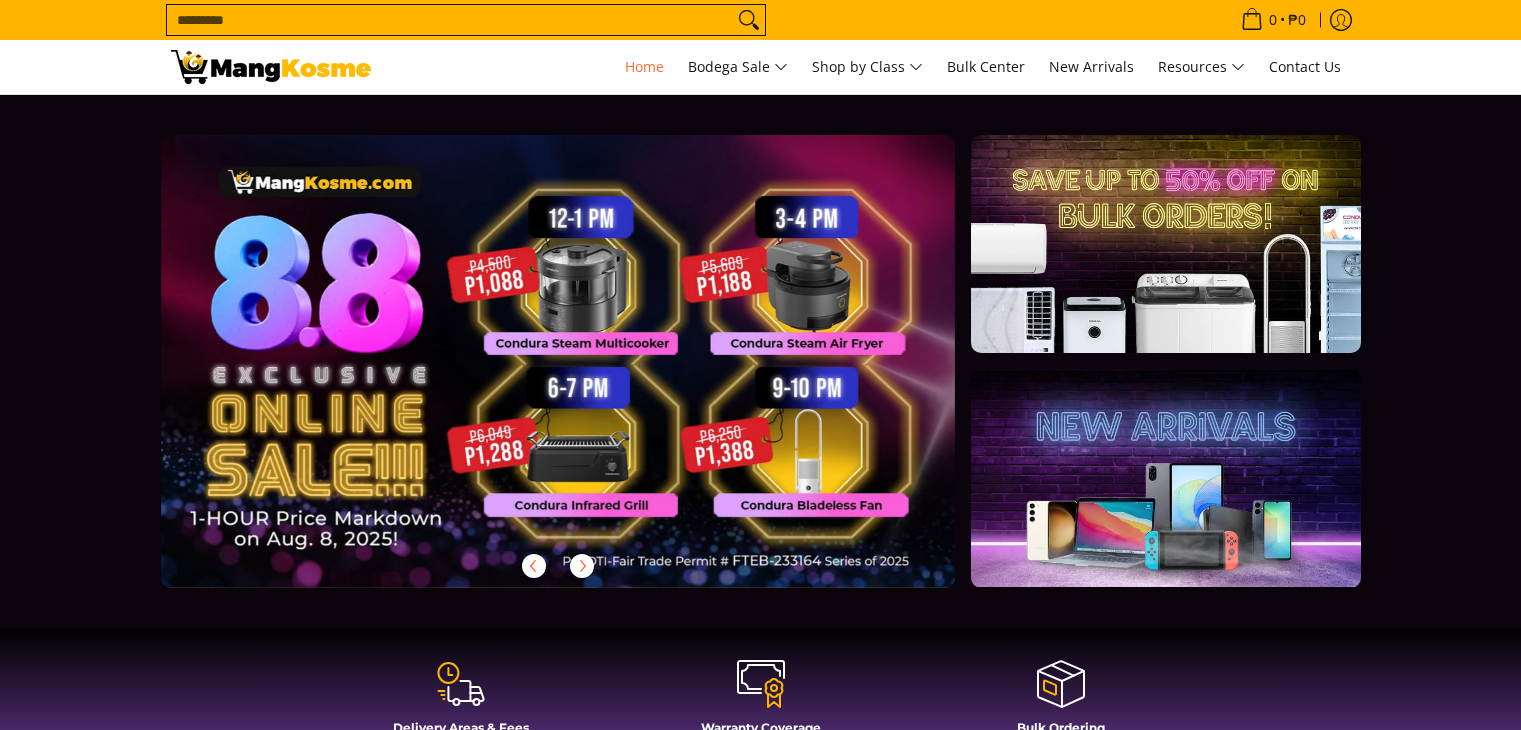 scroll, scrollTop: 0, scrollLeft: 0, axis: both 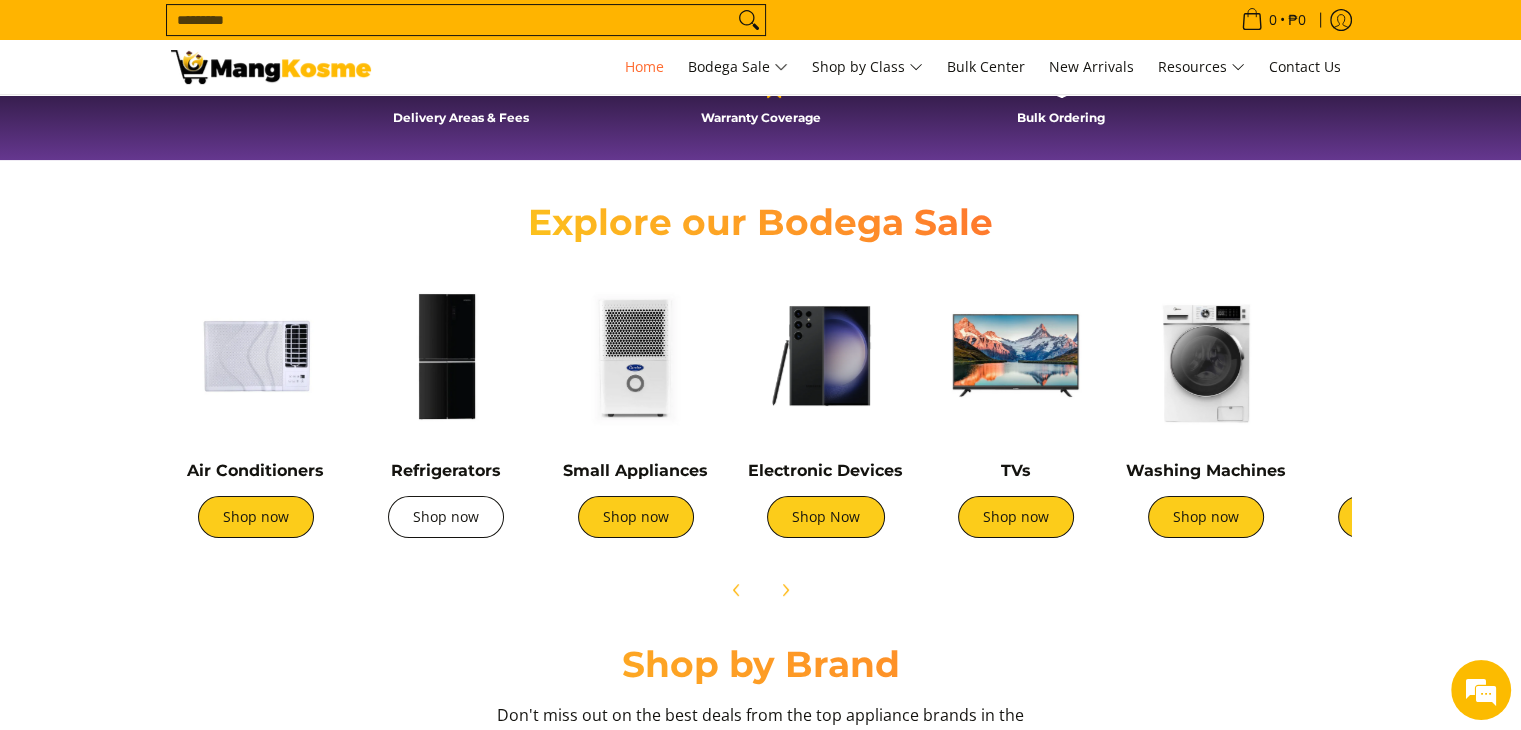 click on "Shop now" at bounding box center (446, 517) 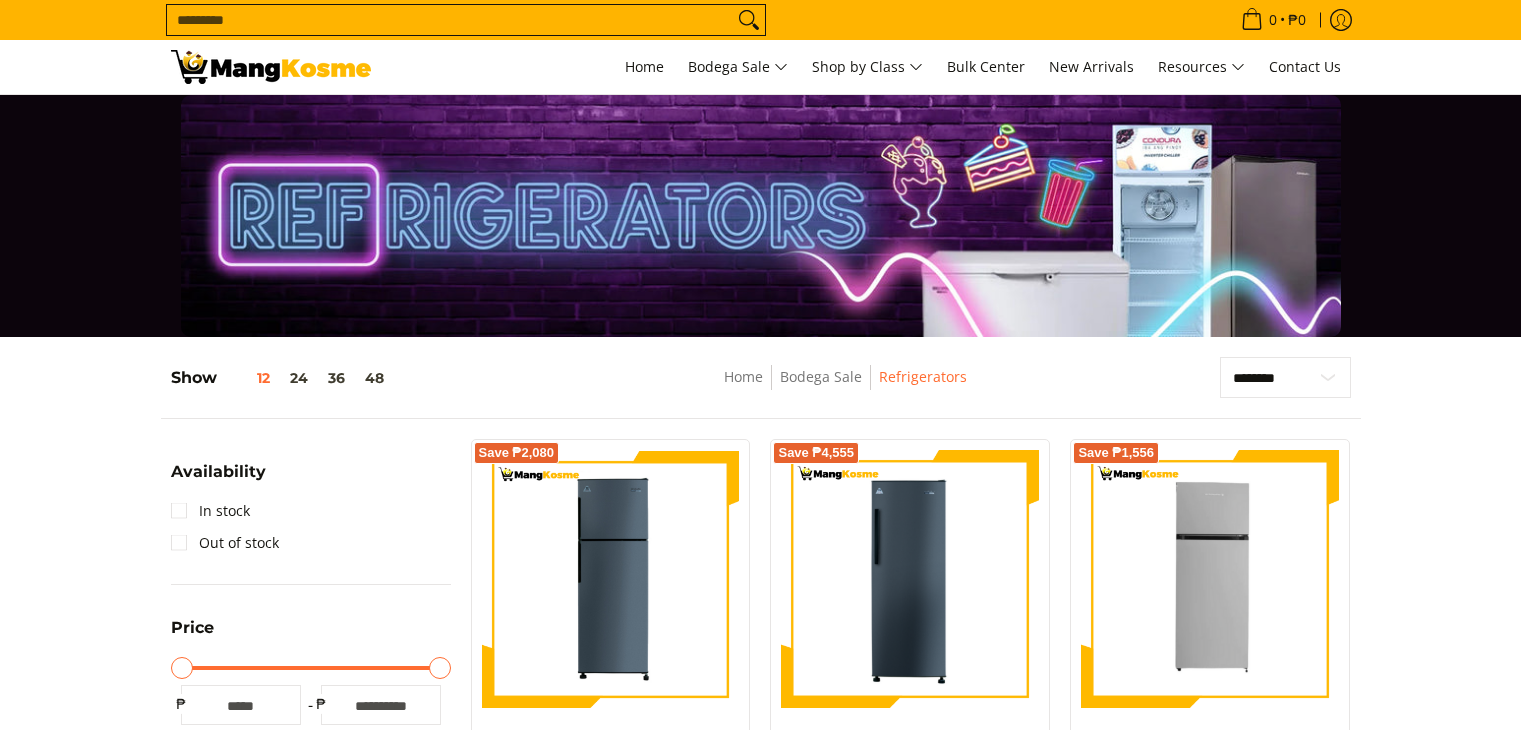 scroll, scrollTop: 0, scrollLeft: 0, axis: both 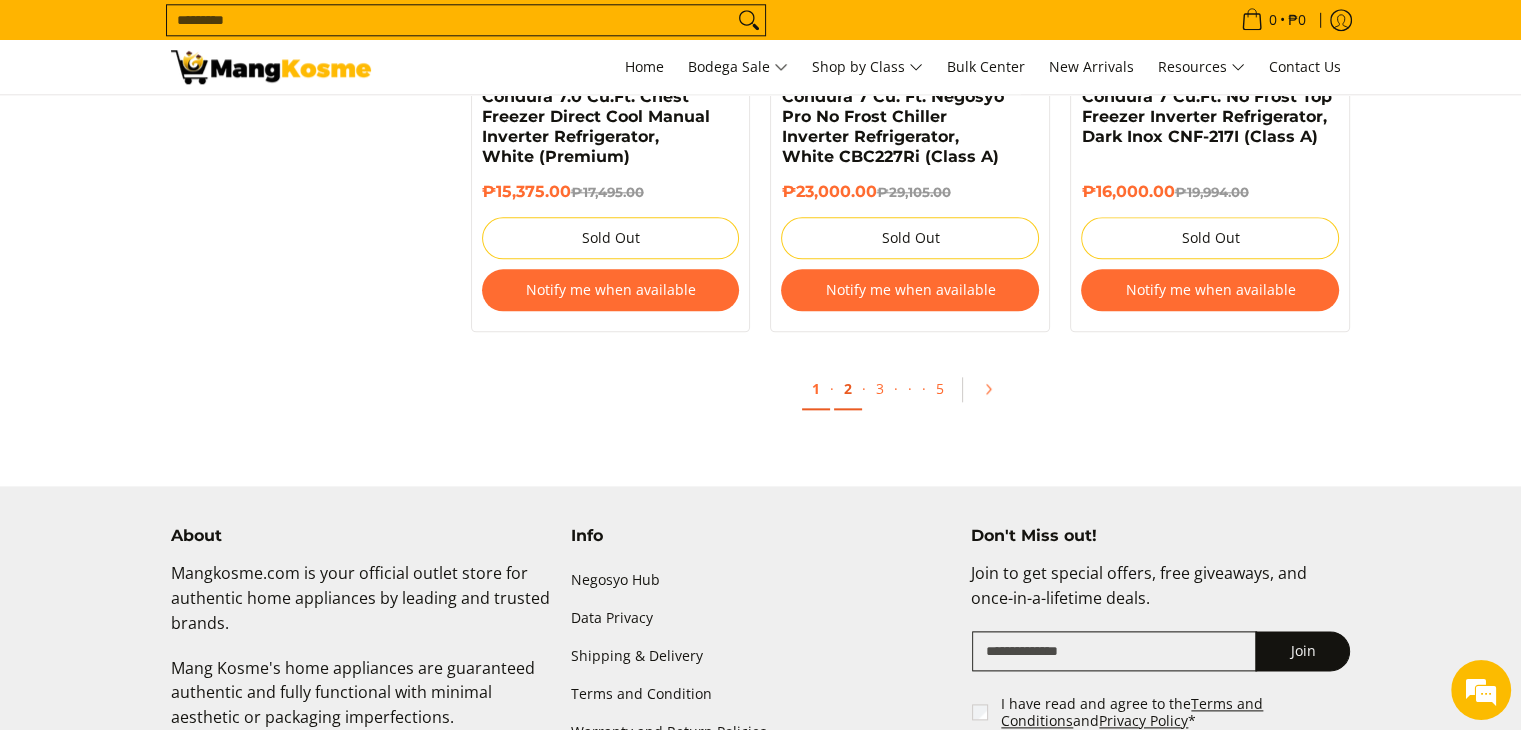 click on "2" at bounding box center (848, 389) 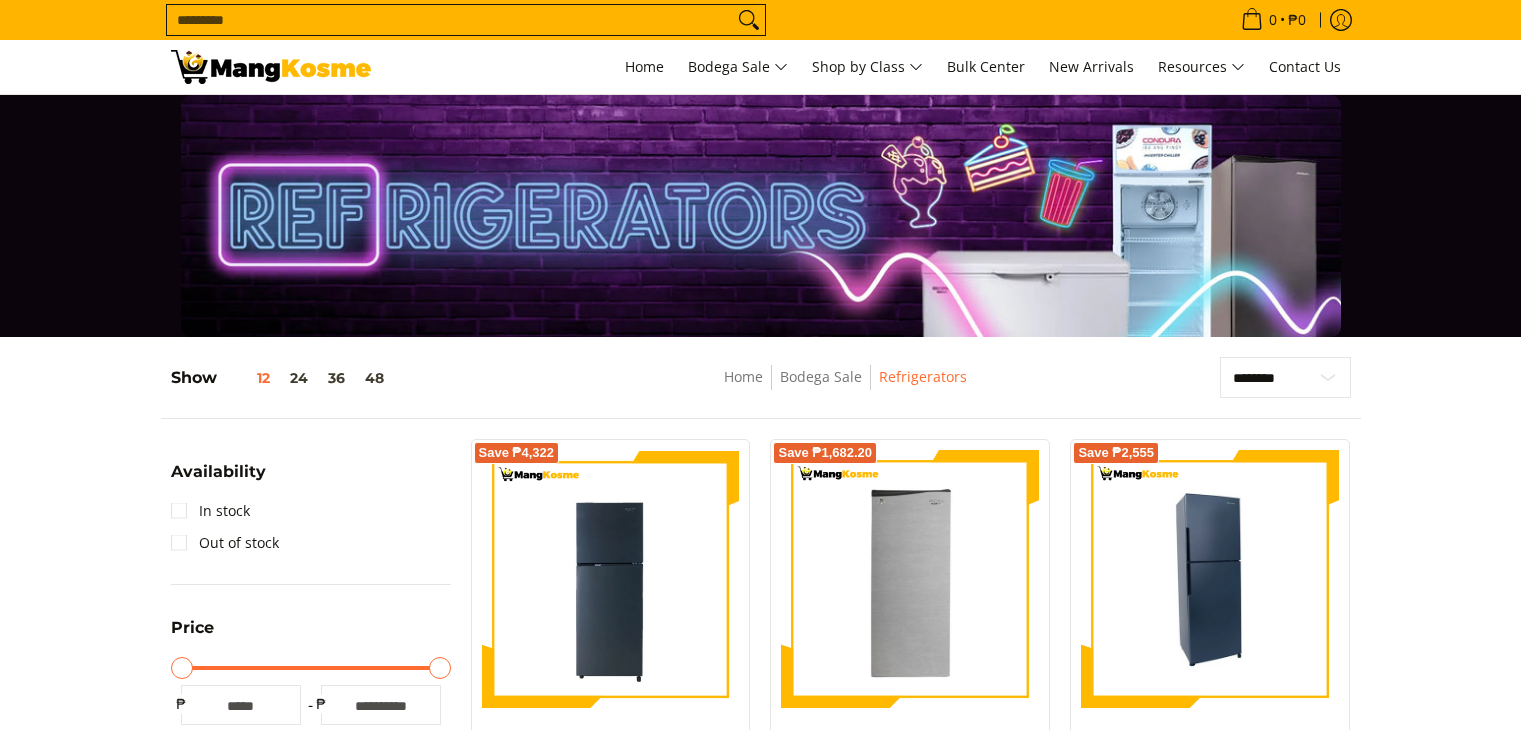 scroll, scrollTop: 0, scrollLeft: 0, axis: both 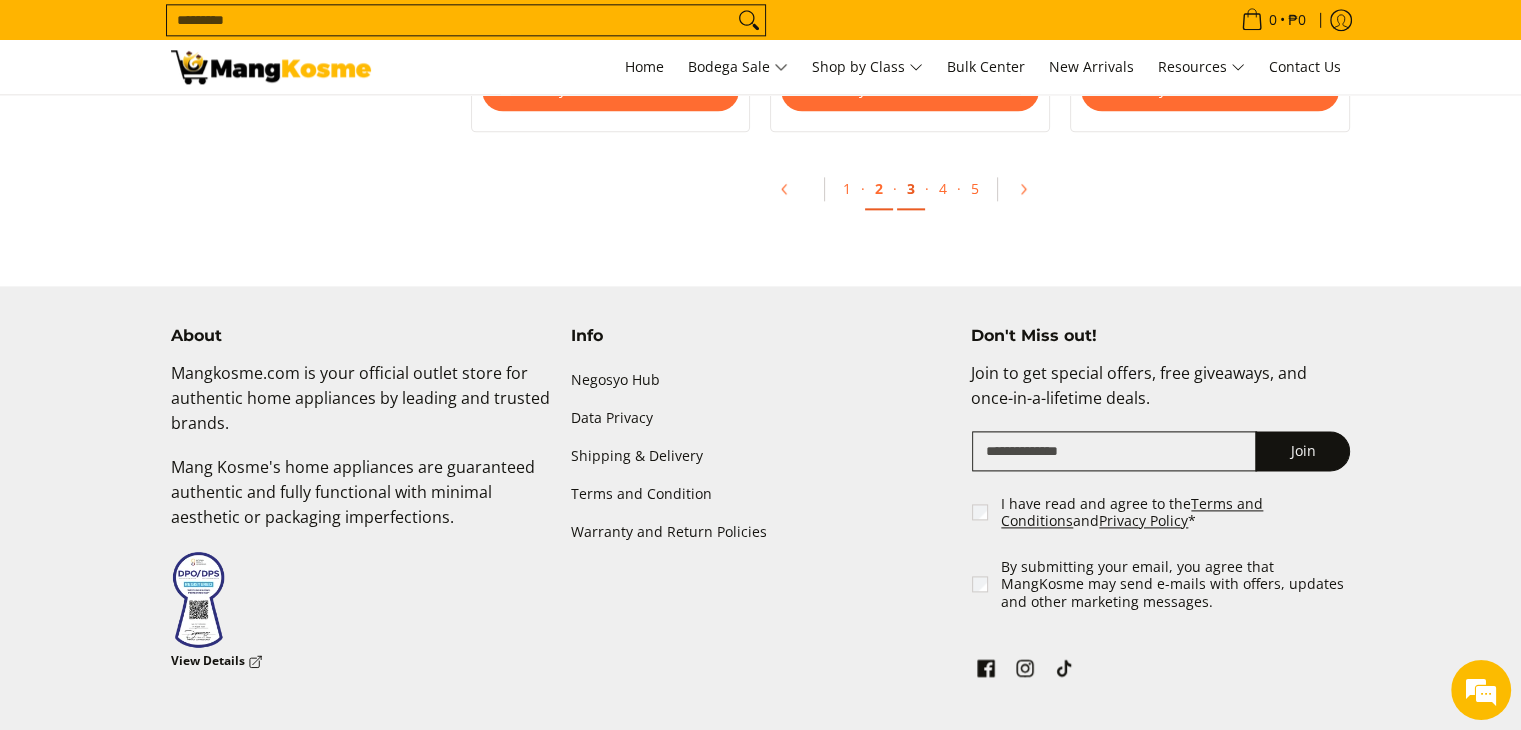 click on "3" at bounding box center [911, 189] 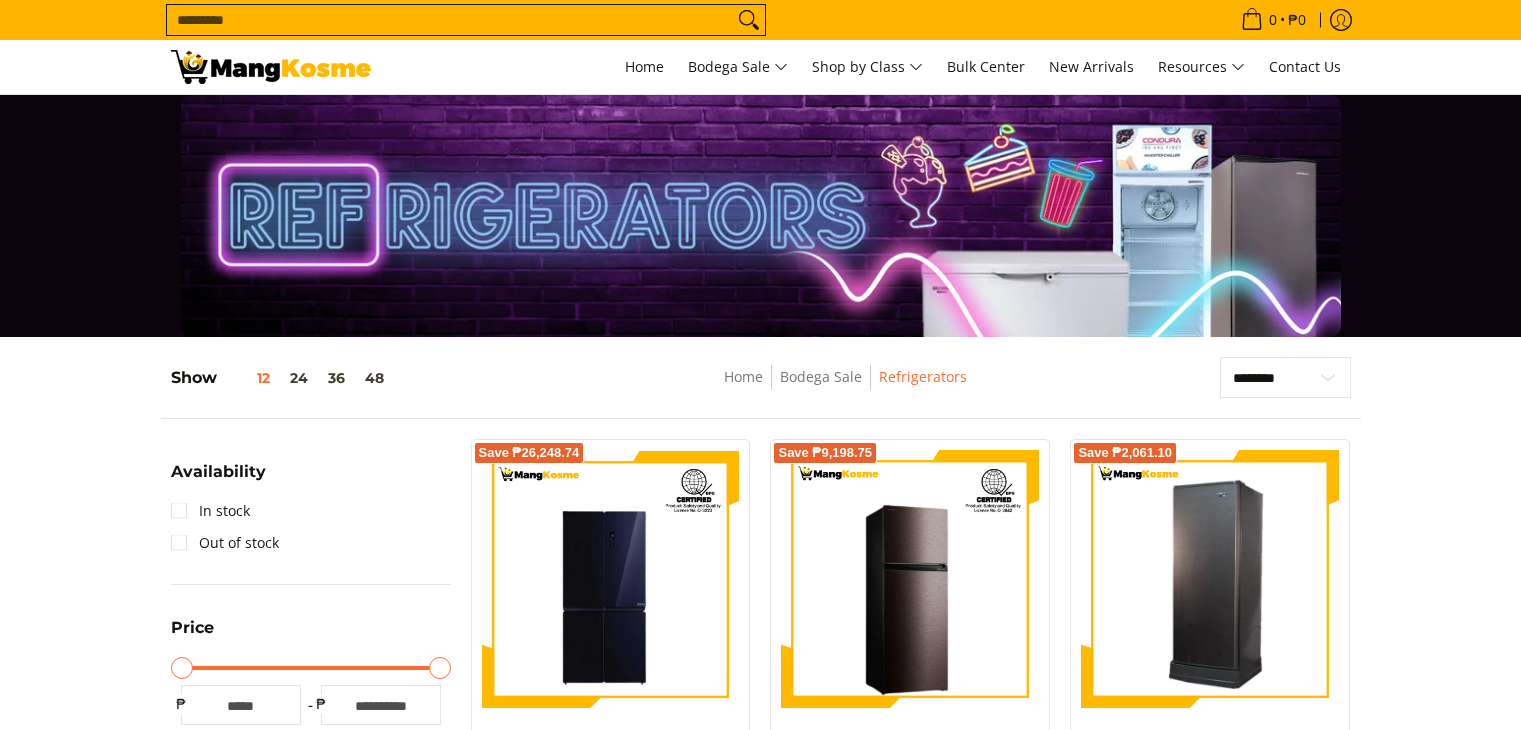 scroll, scrollTop: 0, scrollLeft: 0, axis: both 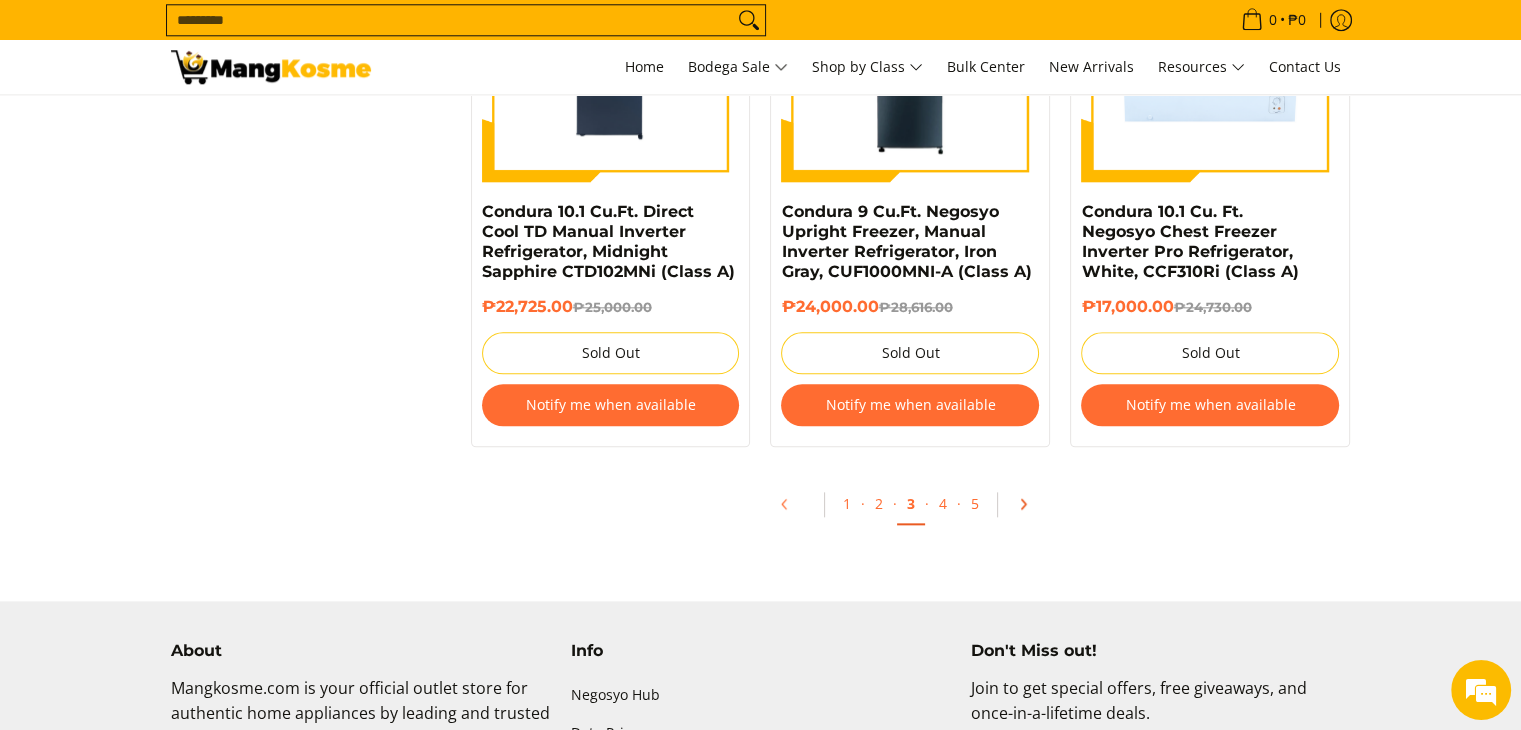 click 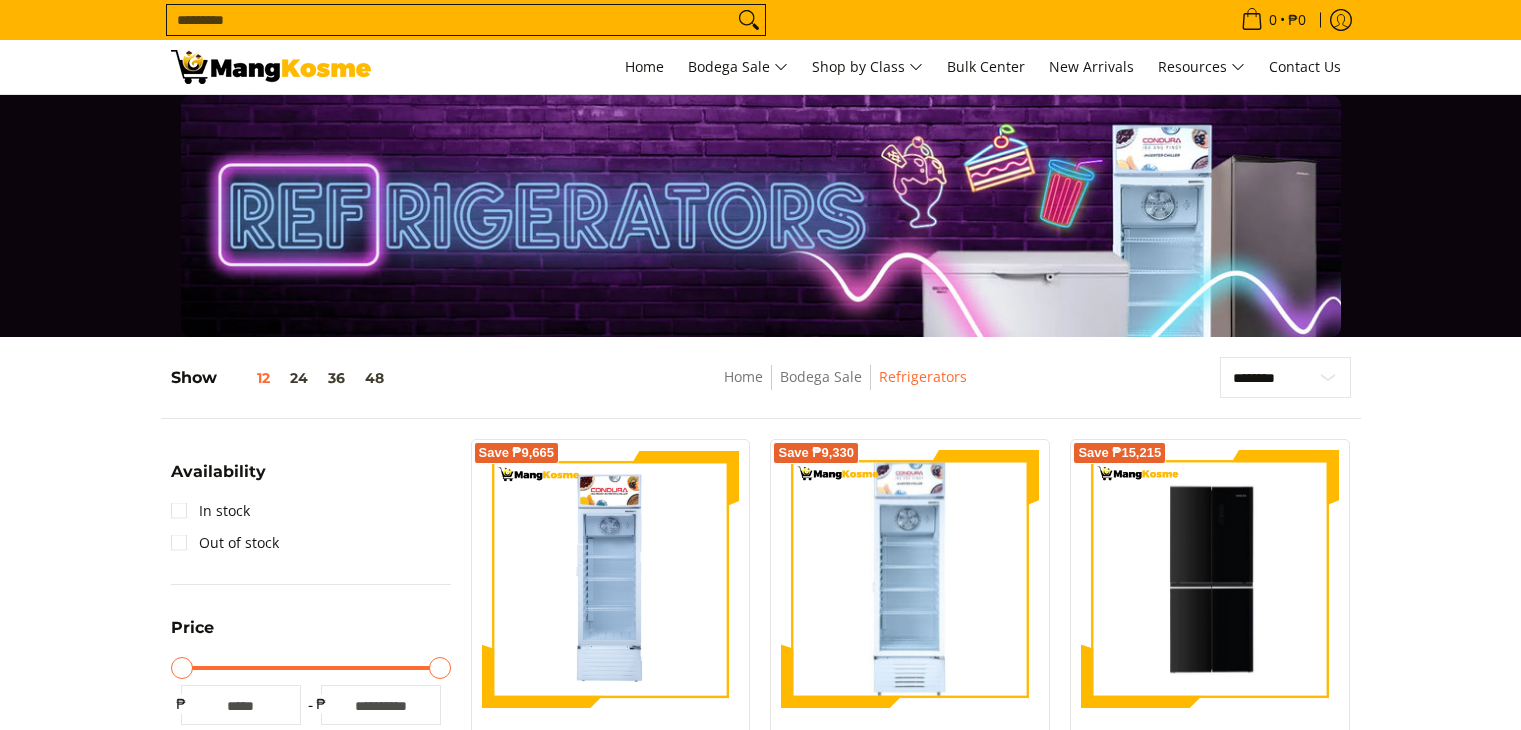 scroll, scrollTop: 300, scrollLeft: 0, axis: vertical 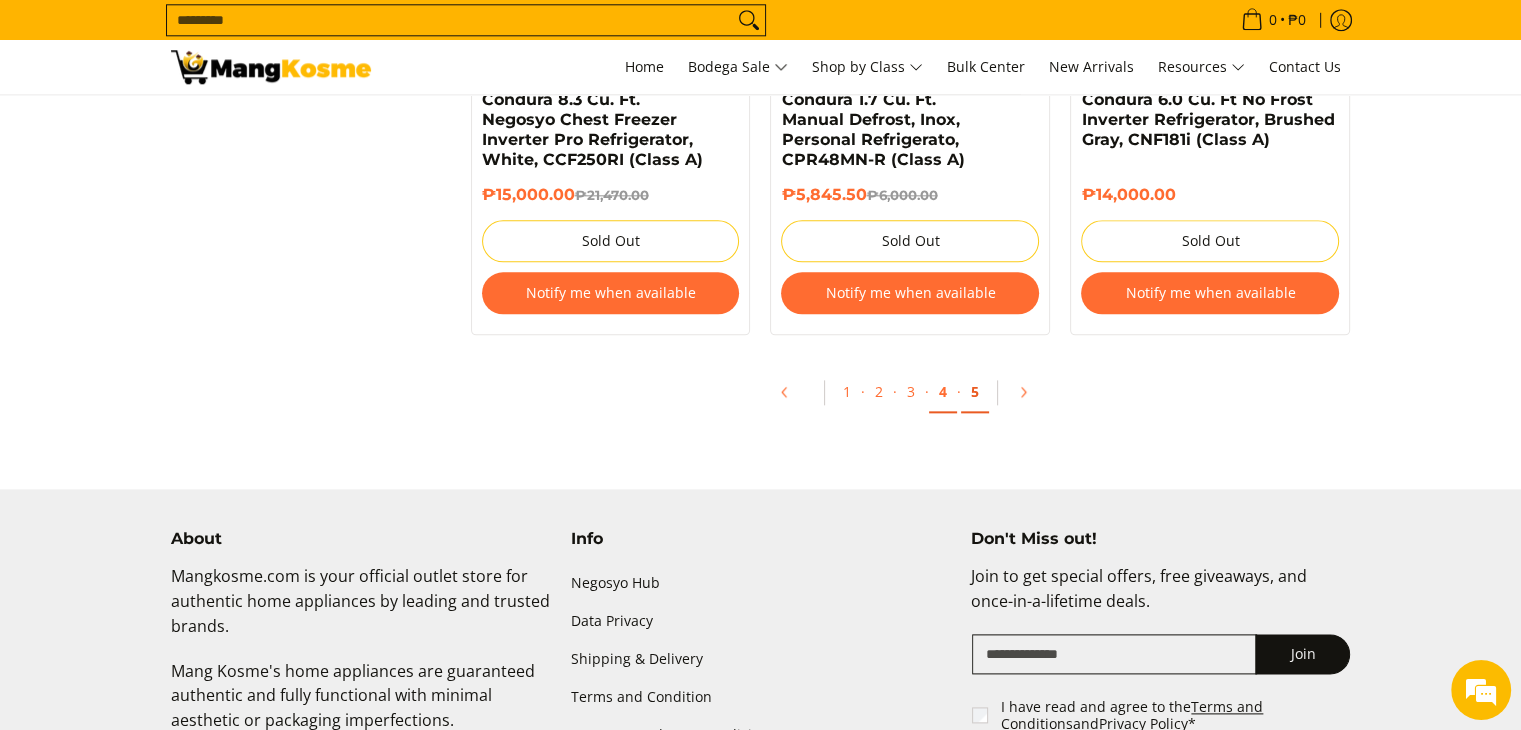 click on "5" at bounding box center [975, 392] 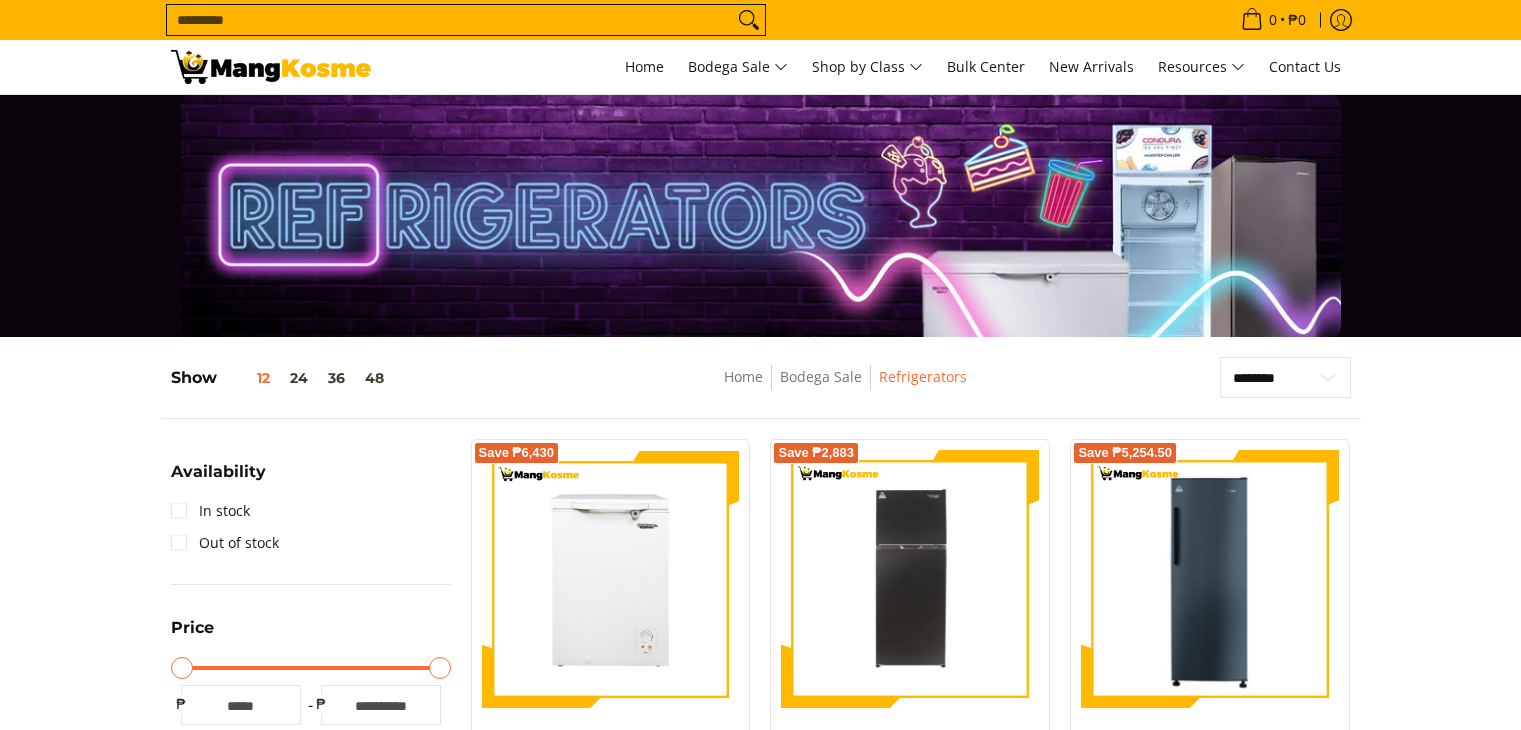 scroll, scrollTop: 0, scrollLeft: 0, axis: both 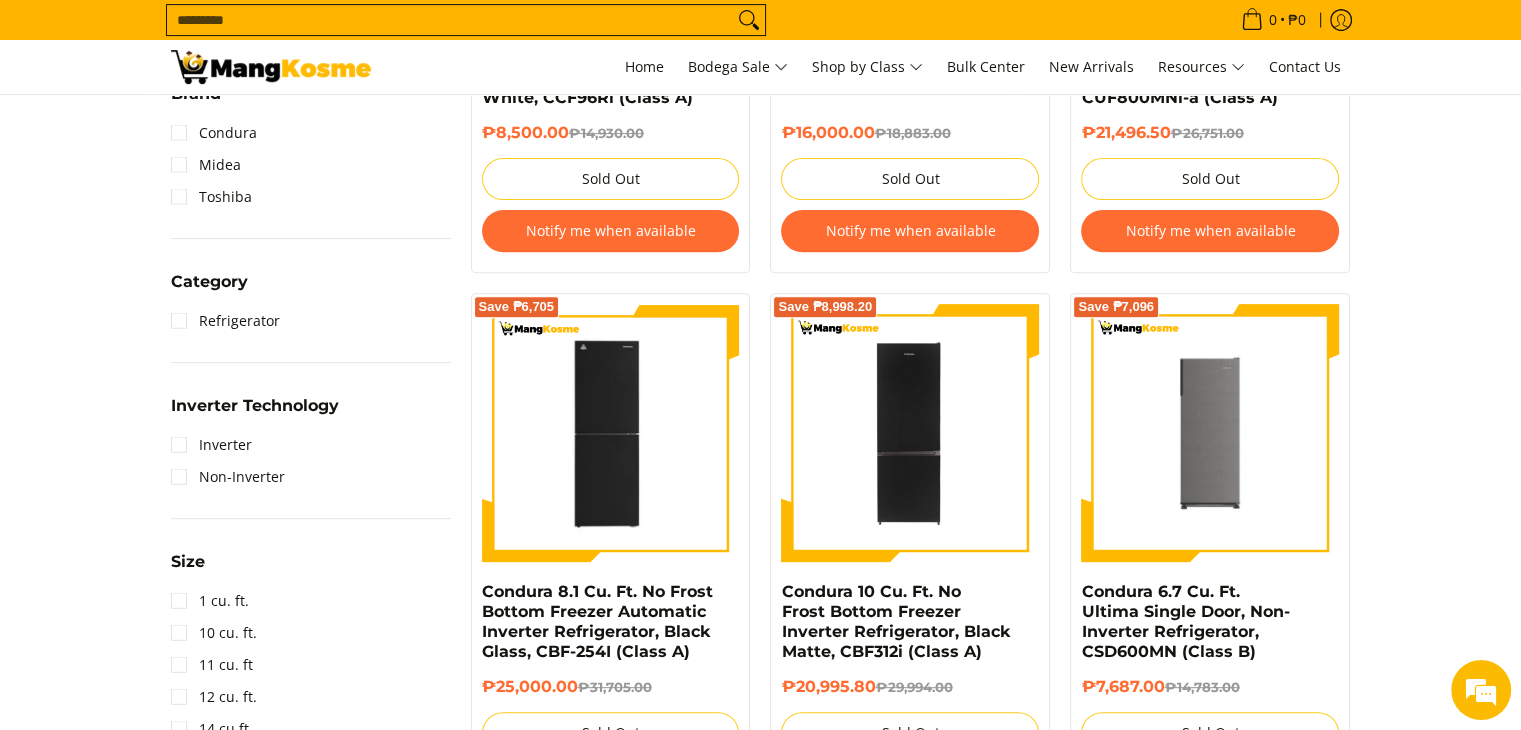 click at bounding box center (271, 67) 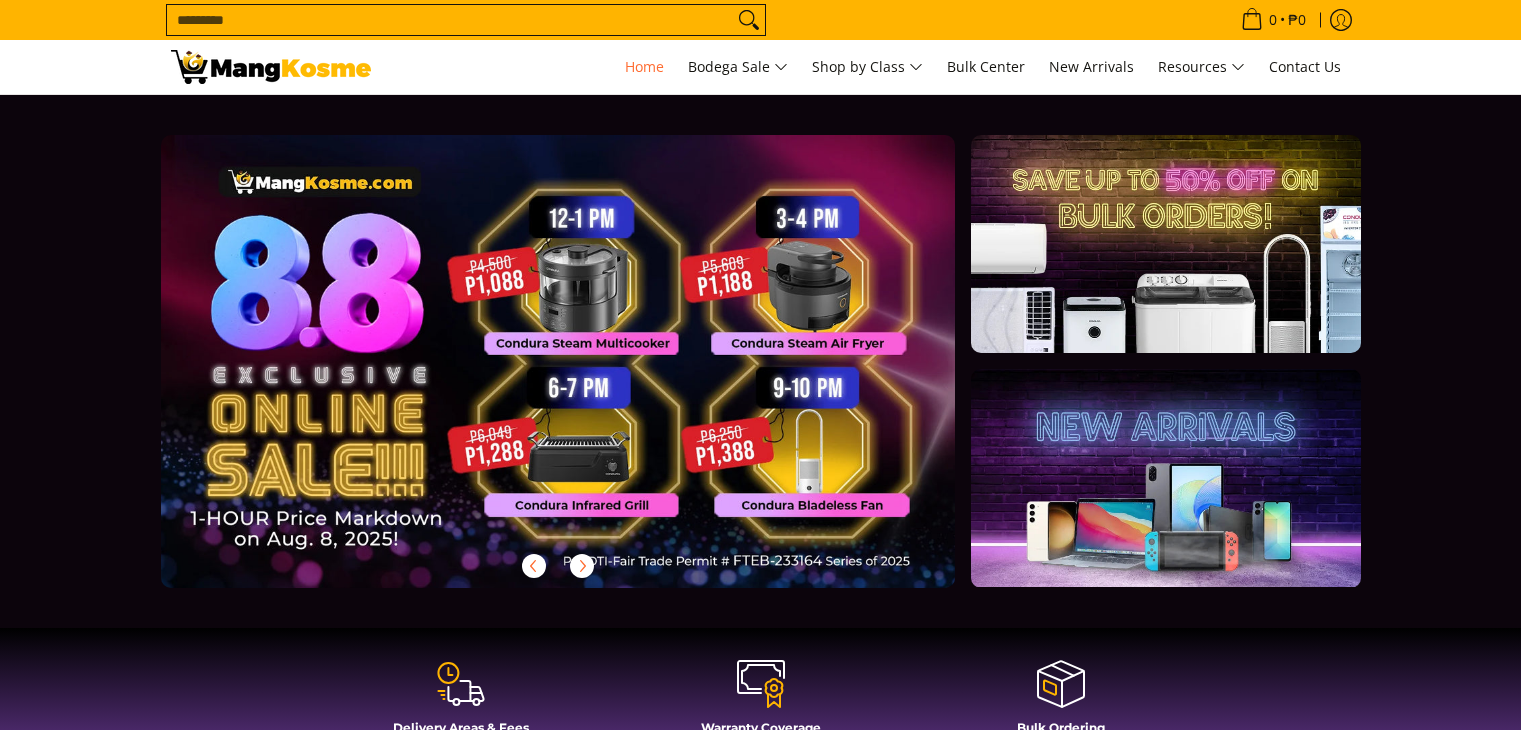 scroll, scrollTop: 0, scrollLeft: 0, axis: both 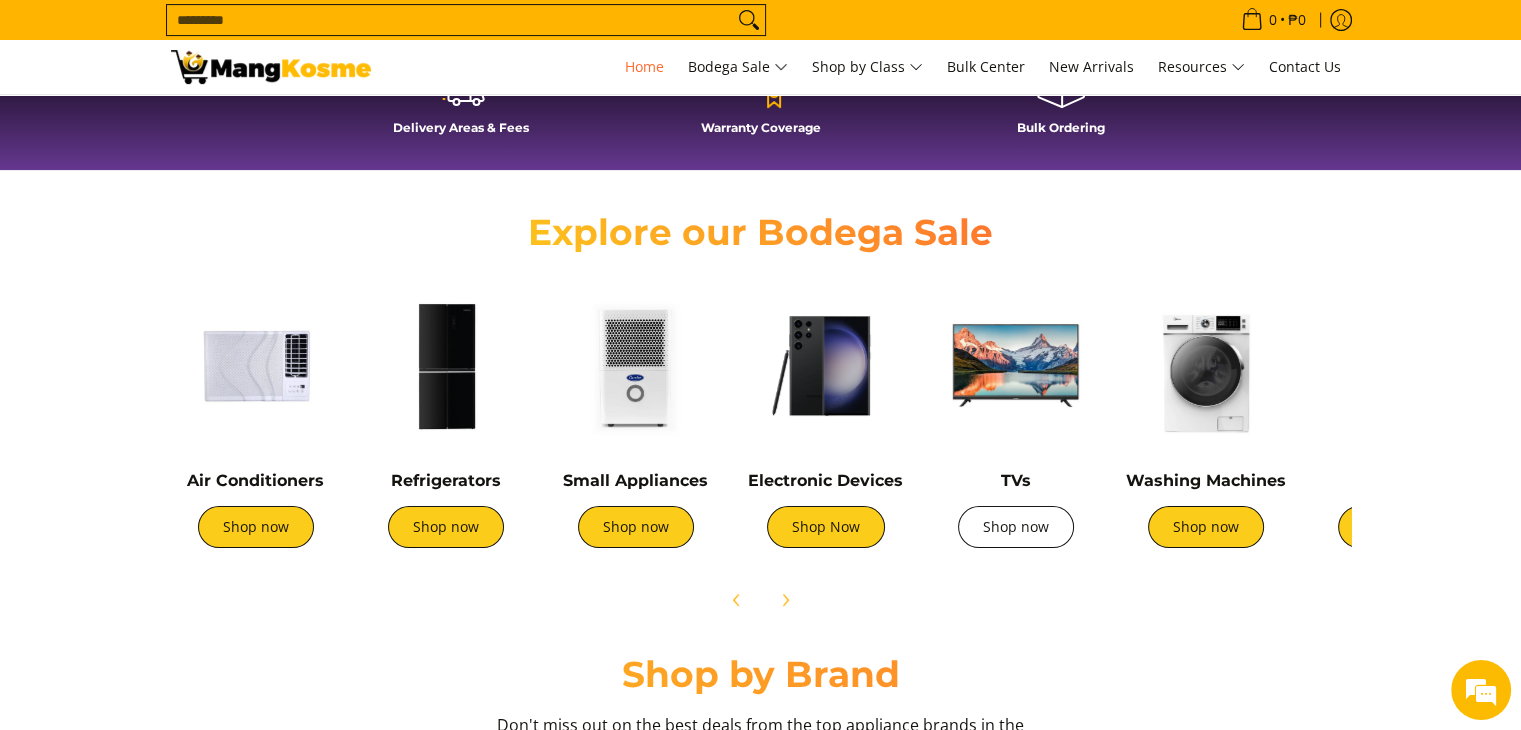 click on "Shop now" at bounding box center [1016, 527] 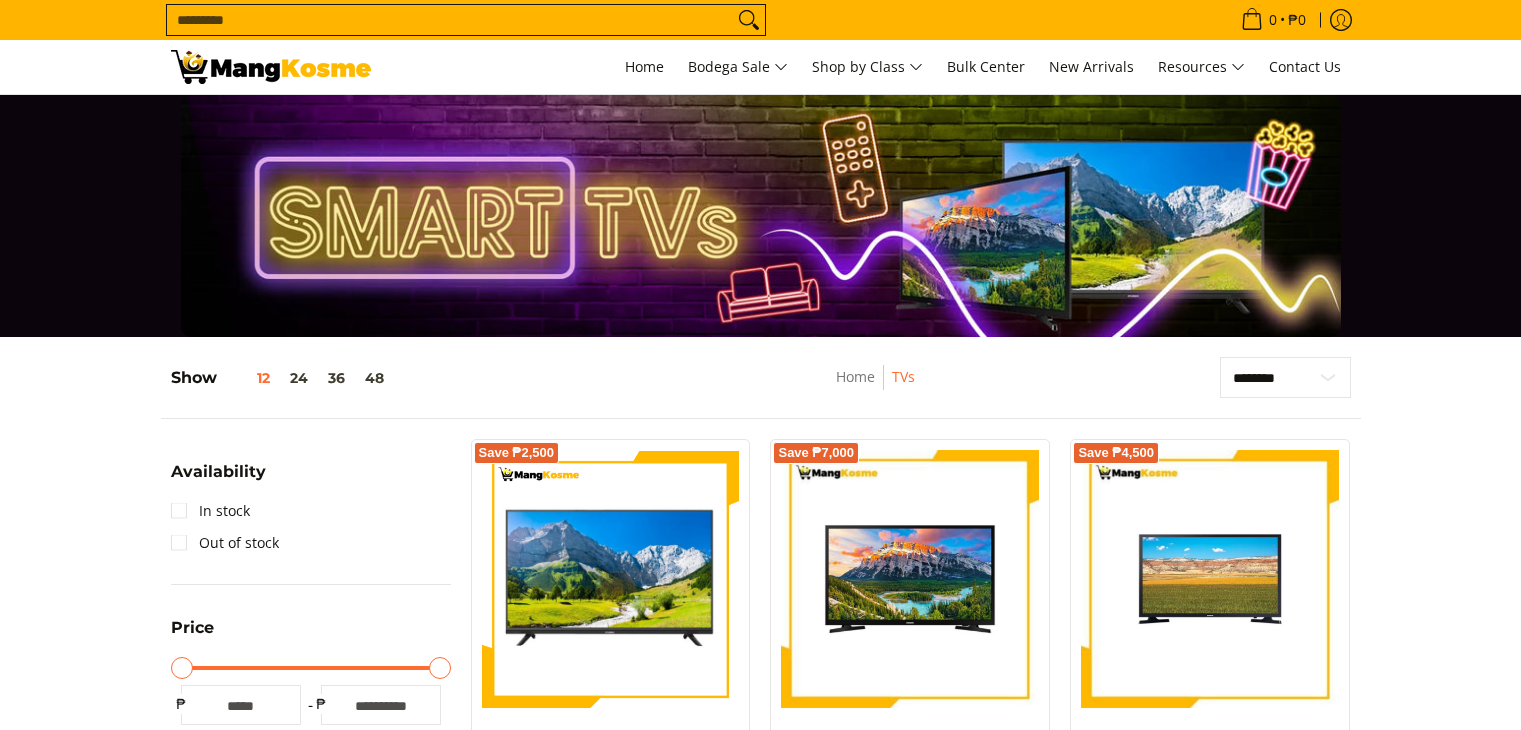 scroll, scrollTop: 0, scrollLeft: 0, axis: both 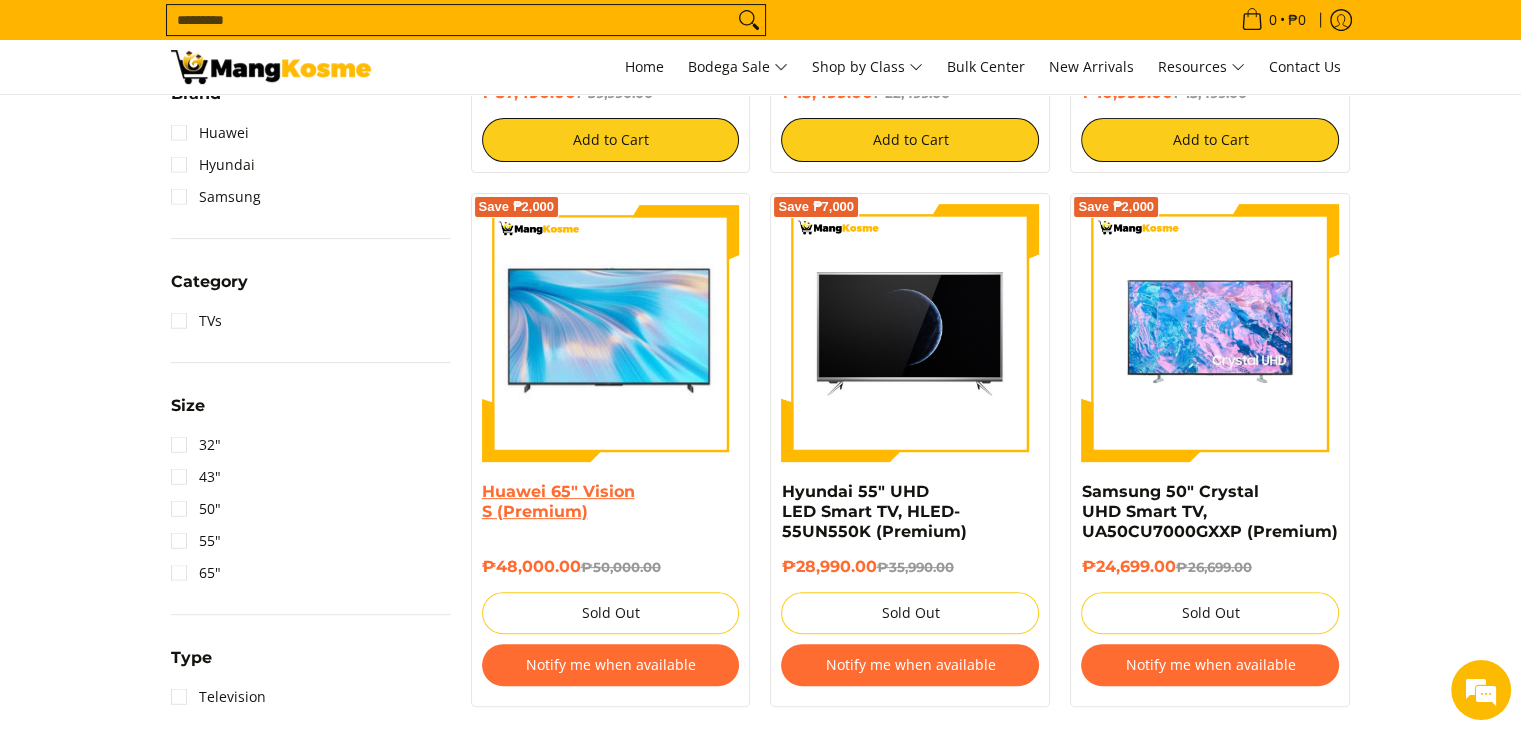 click on "Huawei 65" Vision S (Premium)" at bounding box center (558, 501) 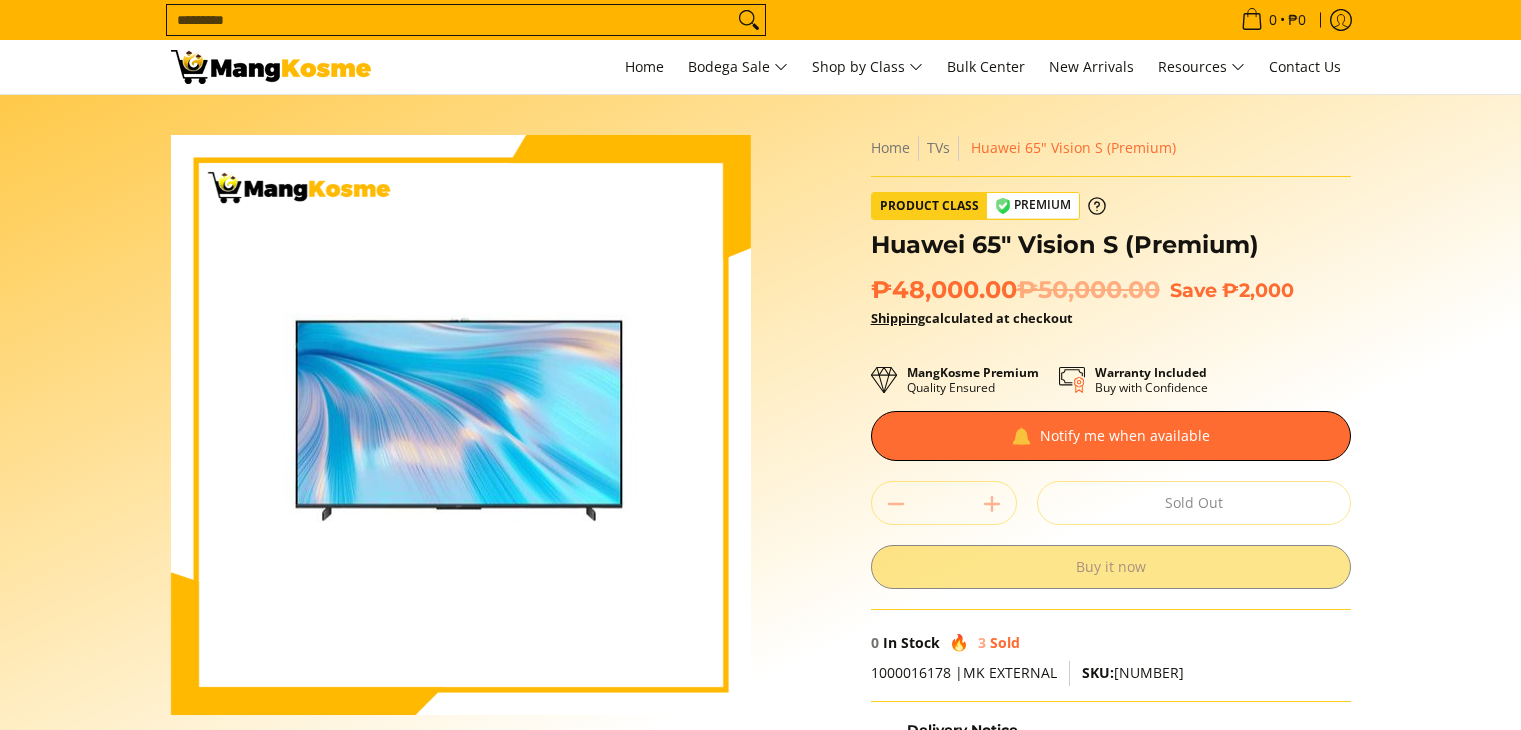 scroll, scrollTop: 0, scrollLeft: 0, axis: both 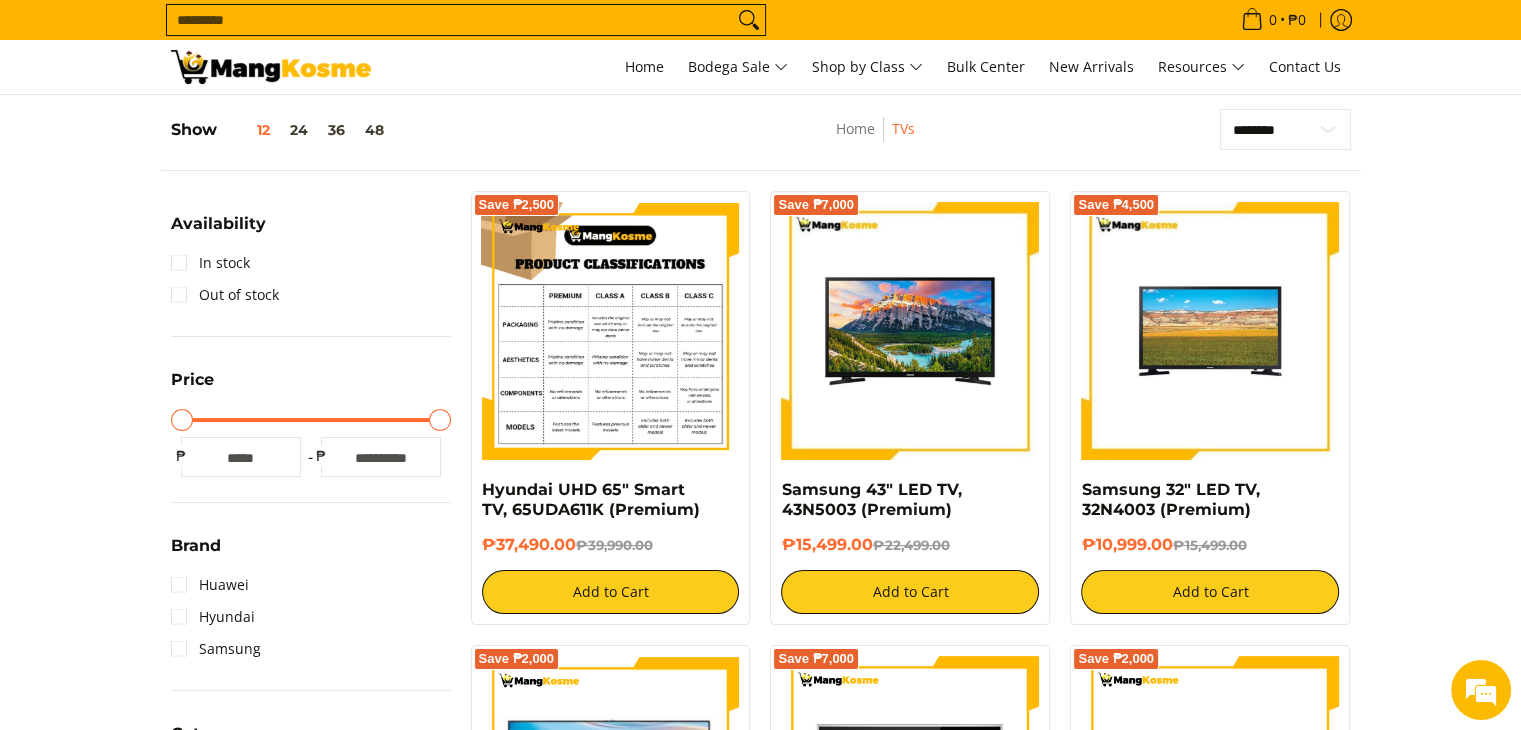 click at bounding box center [611, 331] 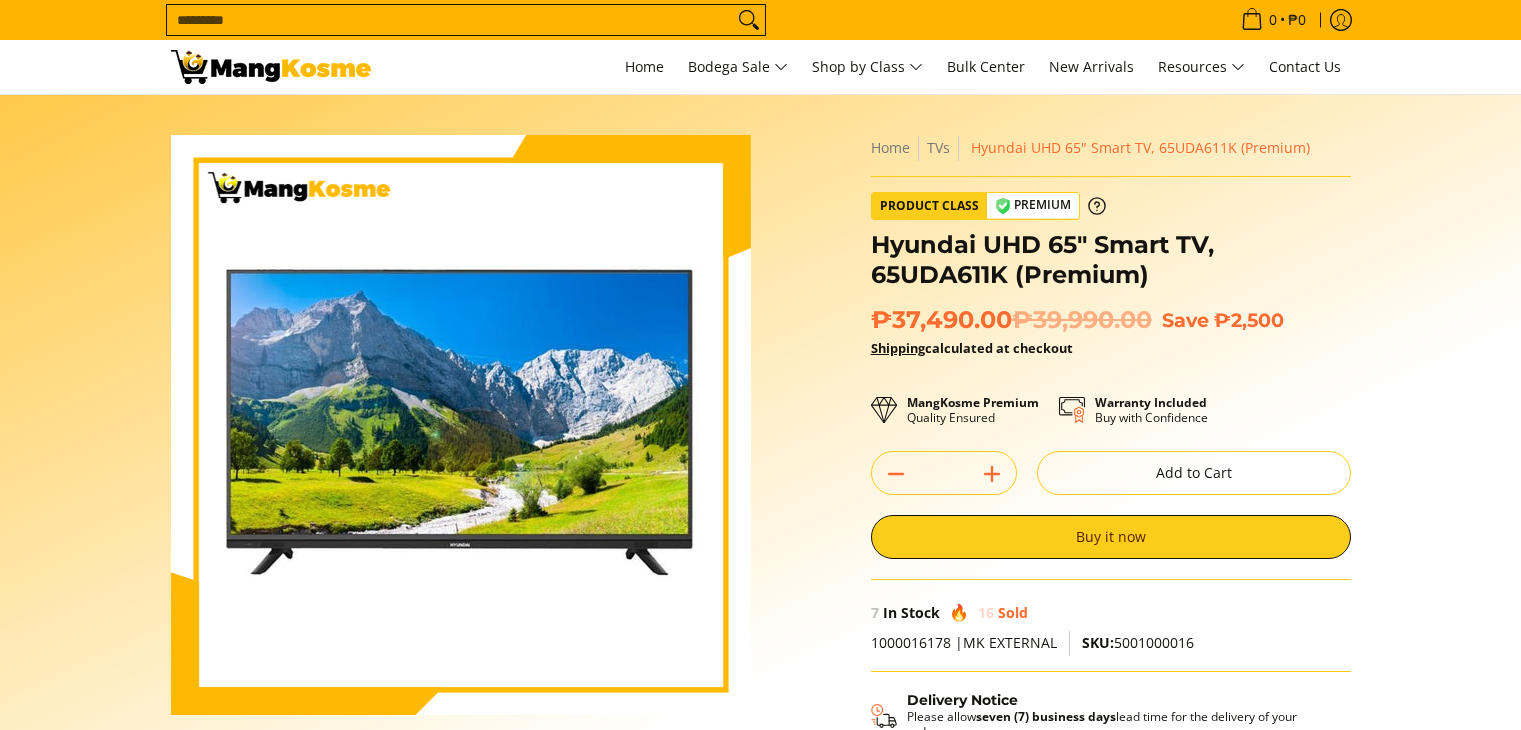 scroll, scrollTop: 0, scrollLeft: 0, axis: both 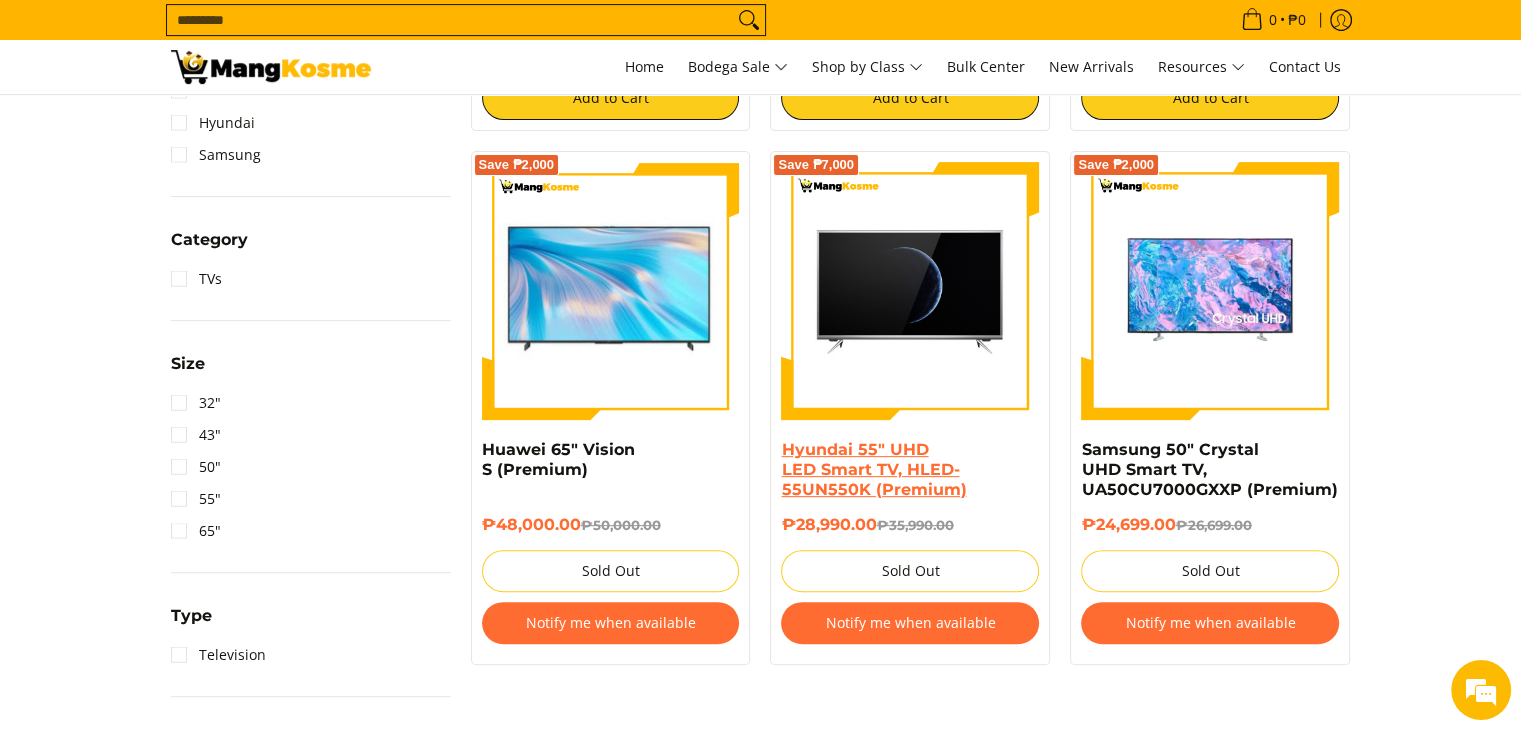 click on "Hyundai 55" UHD LED Smart TV, HLED-55UN550K (Premium)" at bounding box center [873, 469] 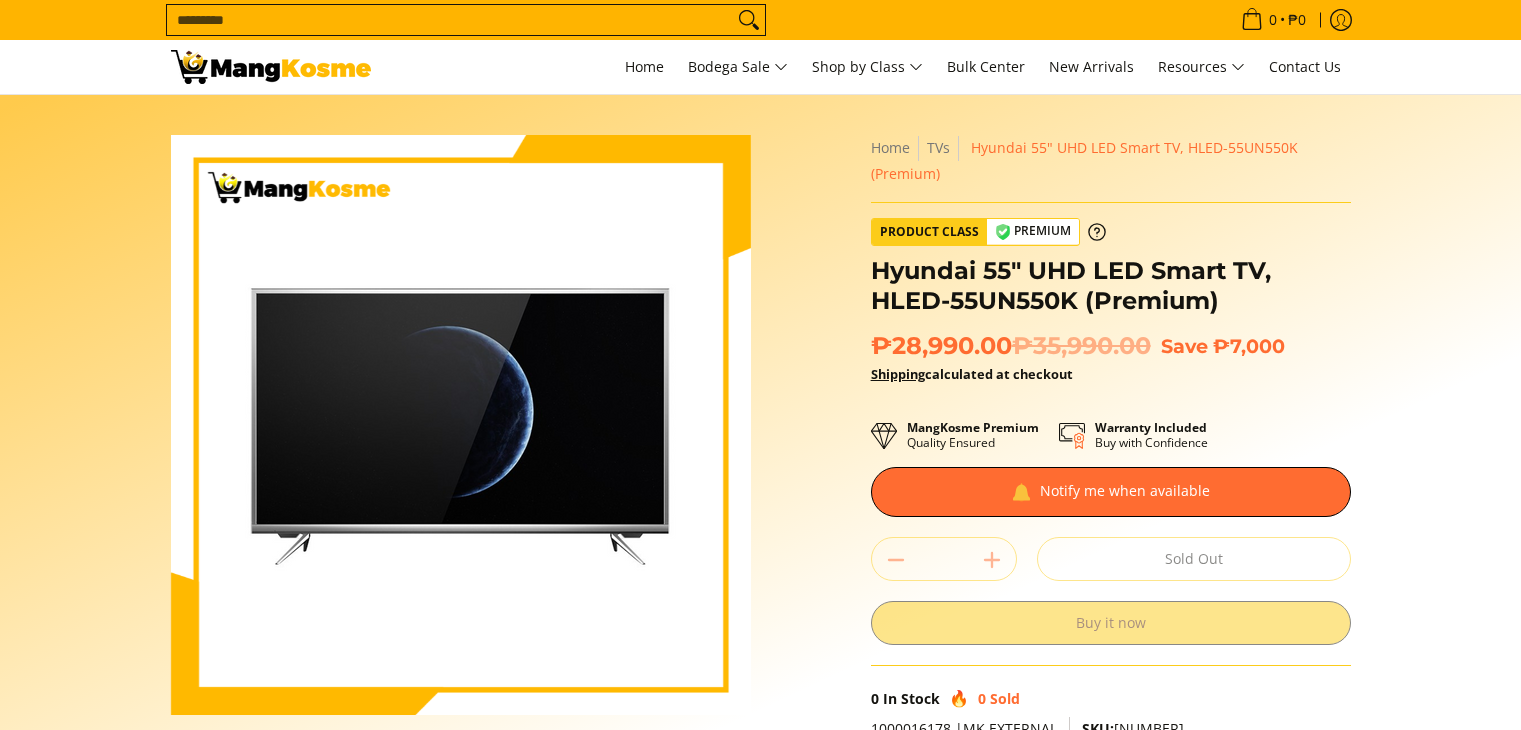 scroll, scrollTop: 0, scrollLeft: 0, axis: both 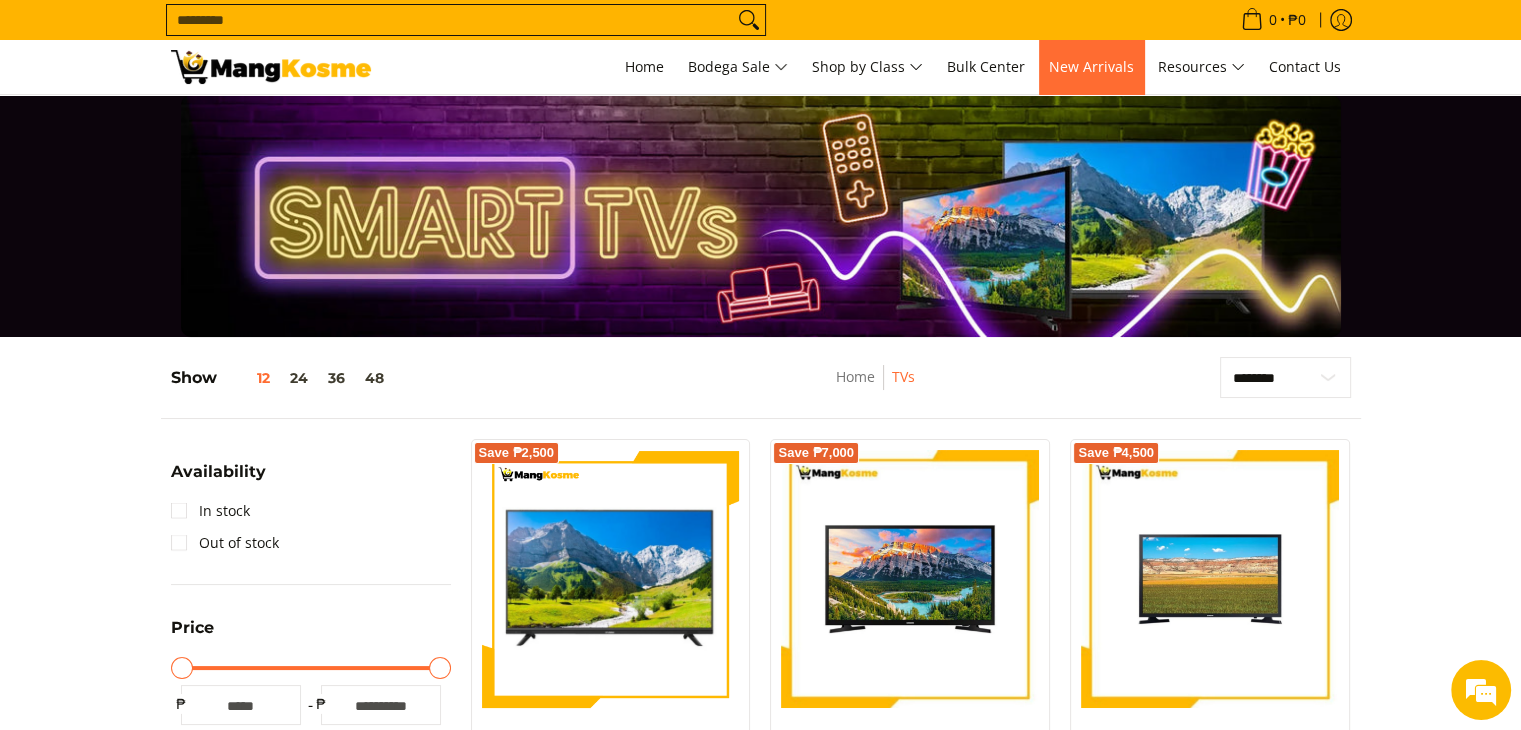 click on "New Arrivals" at bounding box center (1091, 66) 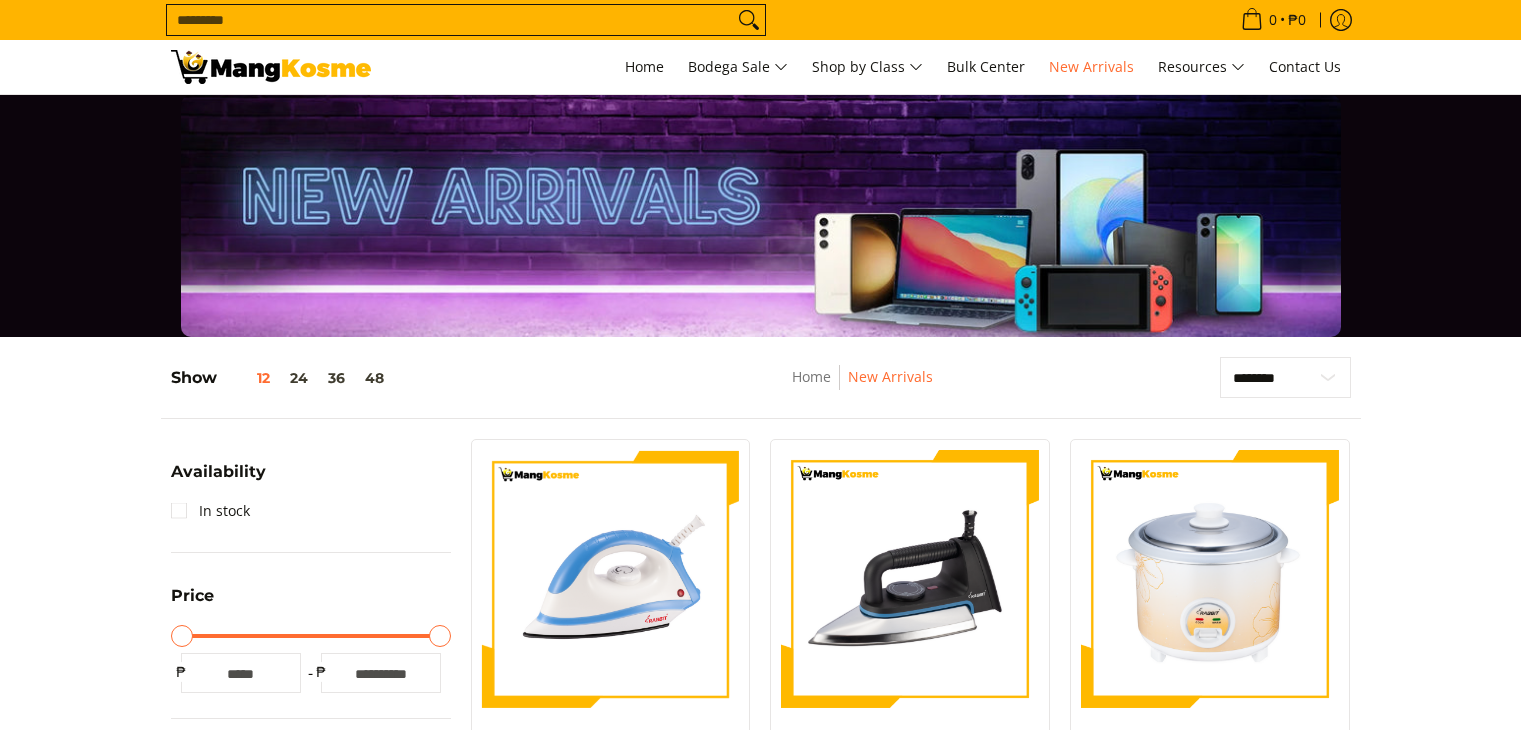 scroll, scrollTop: 0, scrollLeft: 0, axis: both 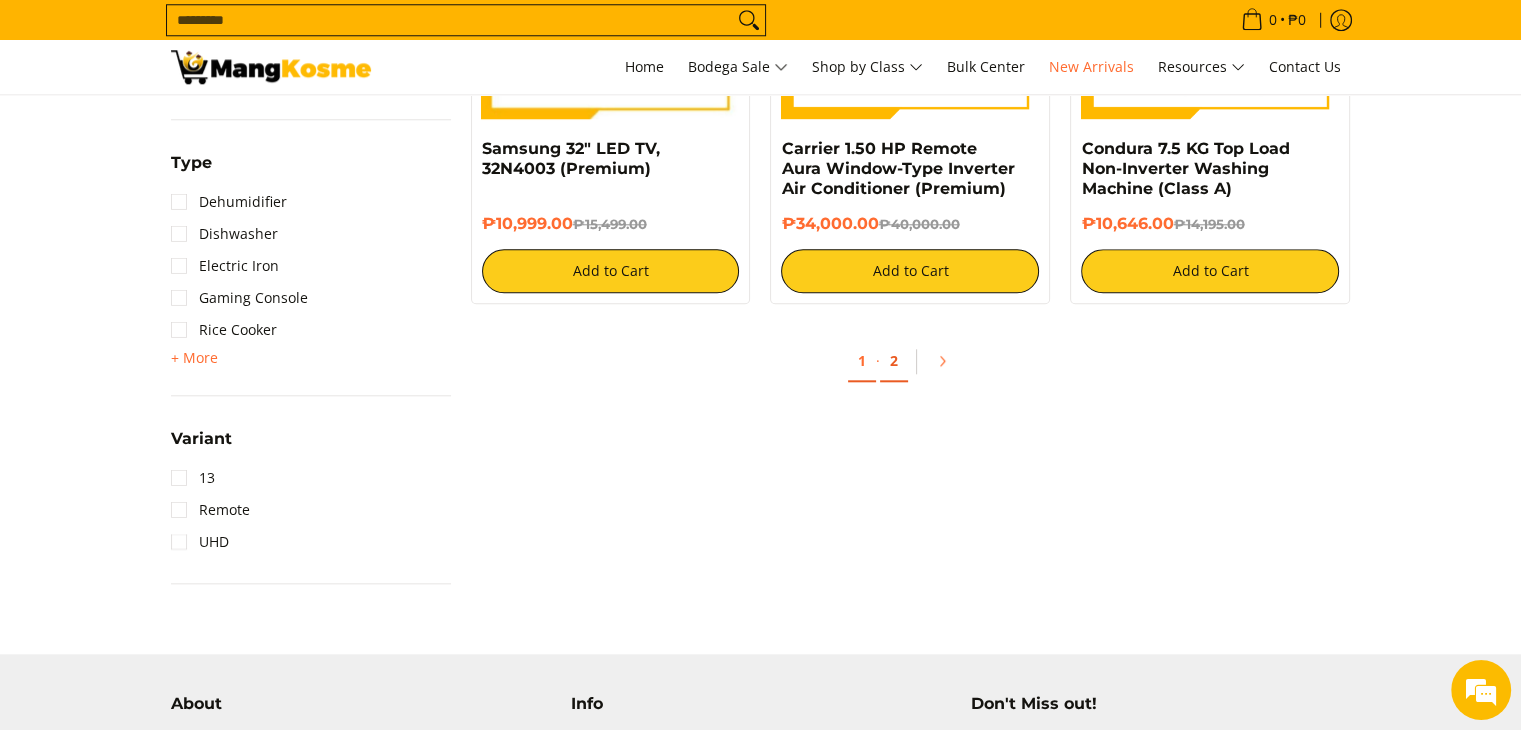 click on "2" at bounding box center (894, 361) 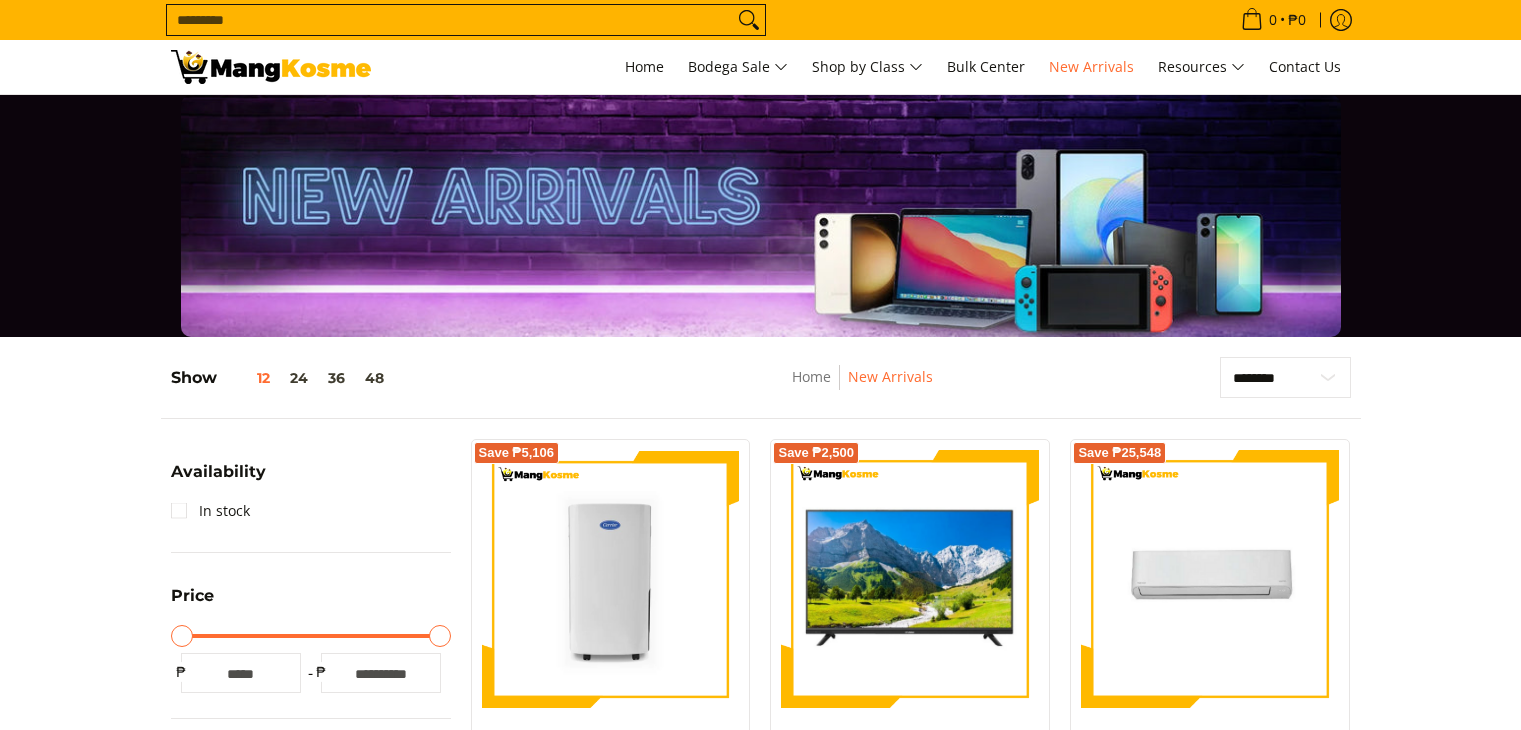 scroll, scrollTop: 0, scrollLeft: 0, axis: both 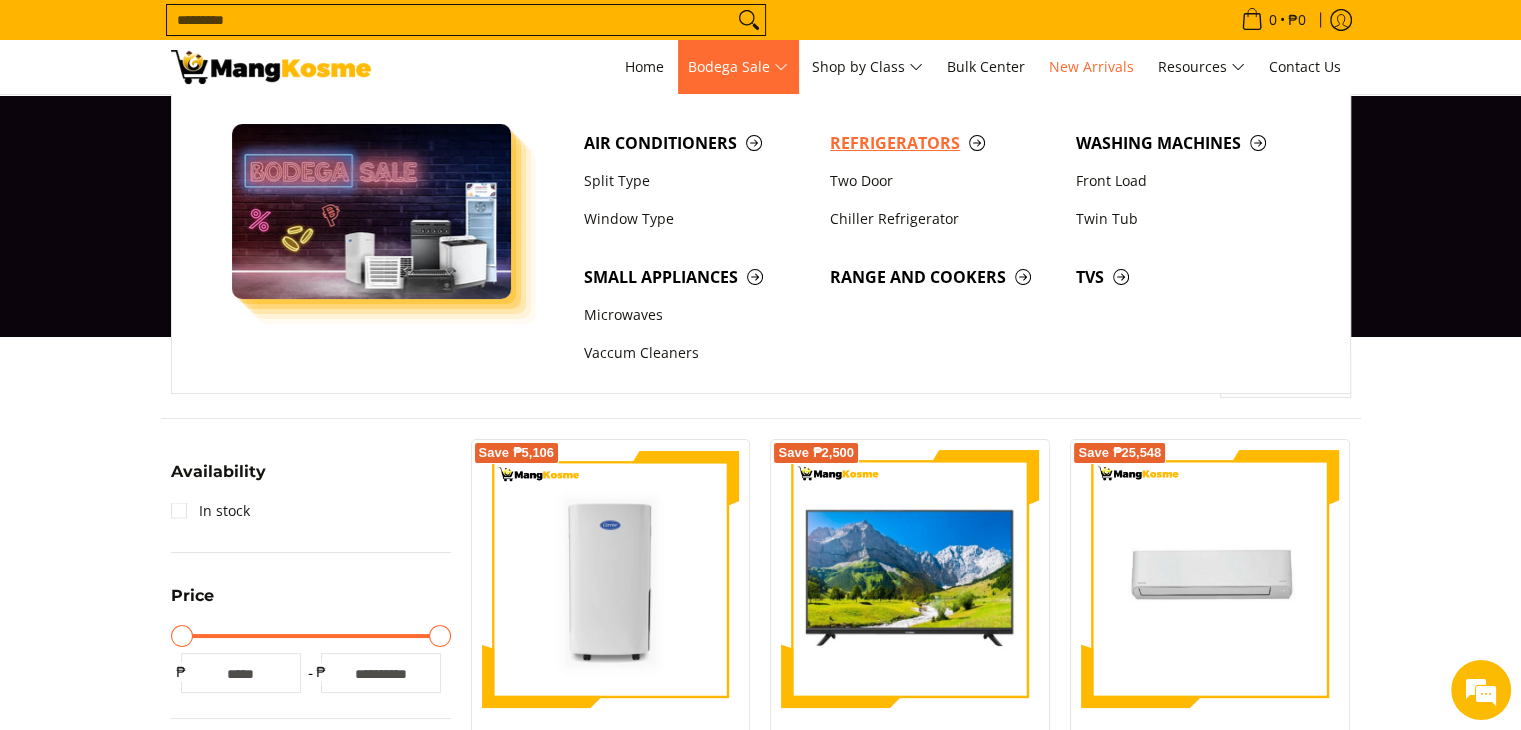 click on "Refrigerators" at bounding box center (943, 143) 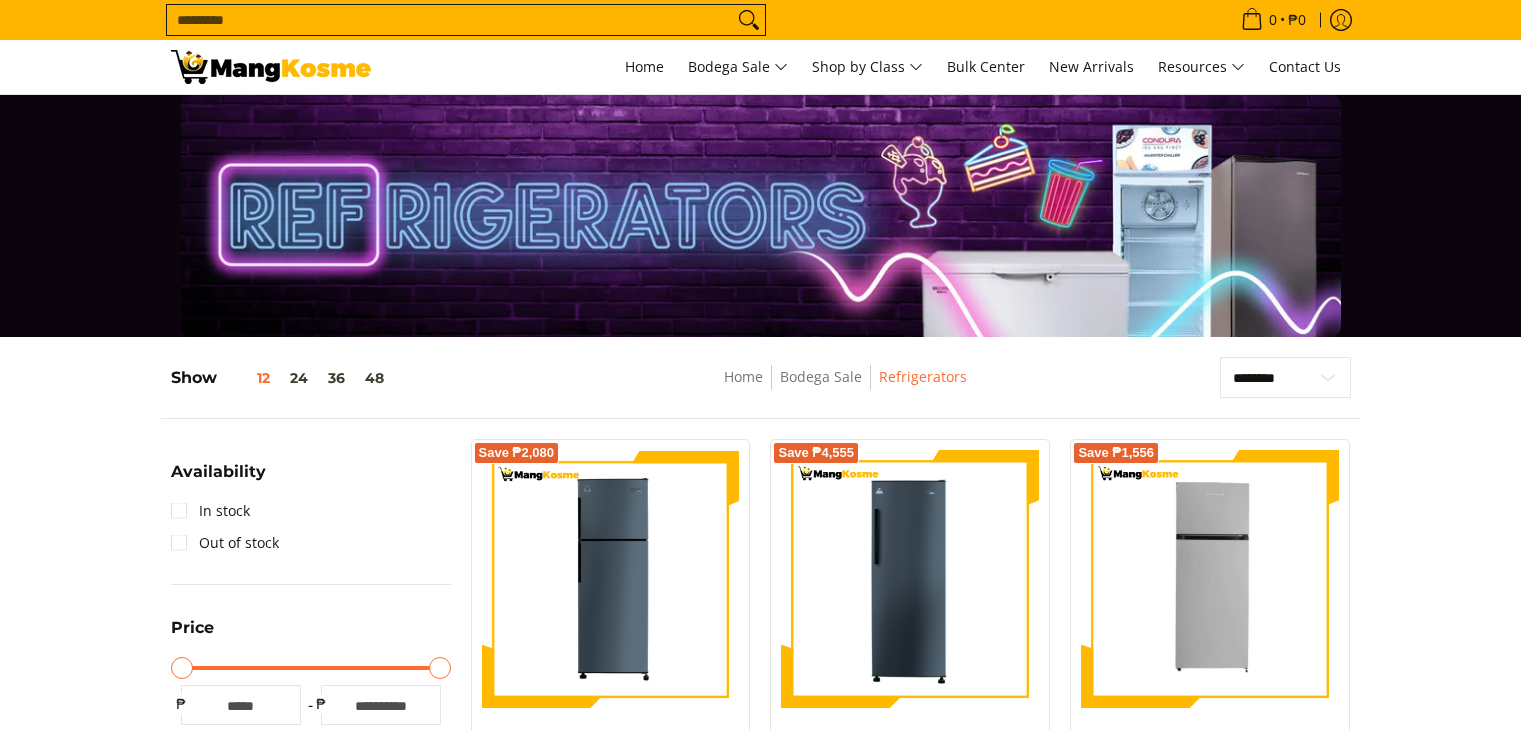 scroll, scrollTop: 0, scrollLeft: 0, axis: both 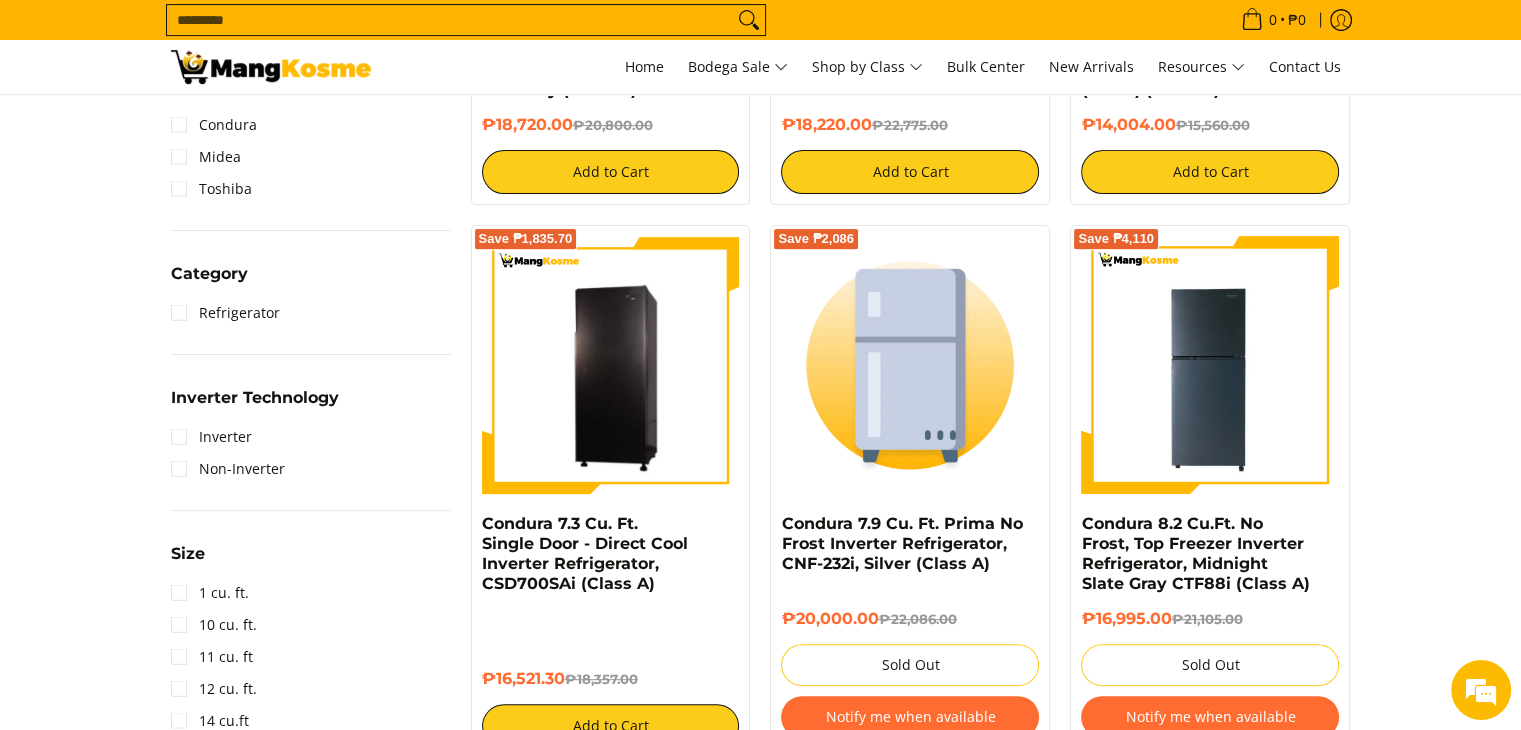 click on "Search..." at bounding box center [450, 20] 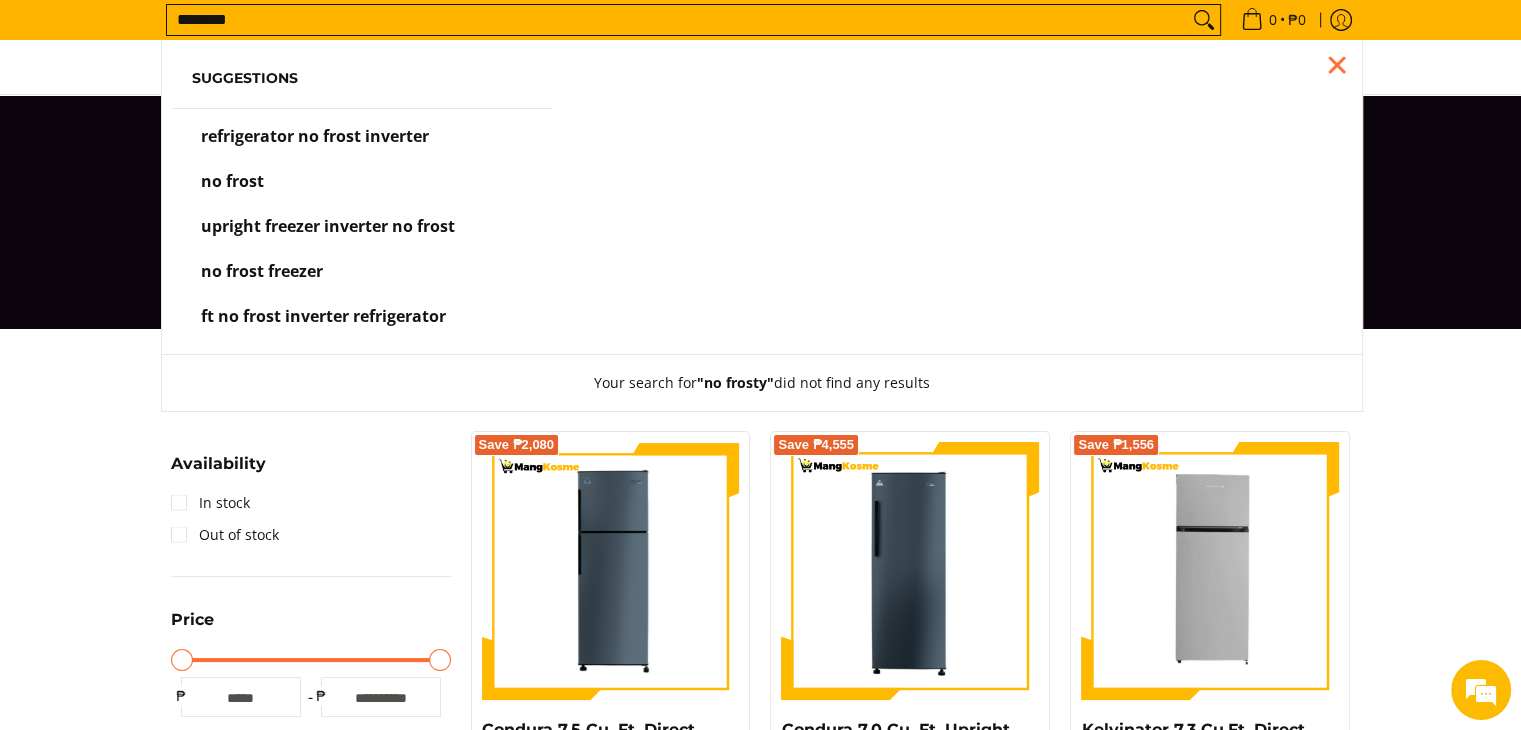 scroll, scrollTop: 0, scrollLeft: 0, axis: both 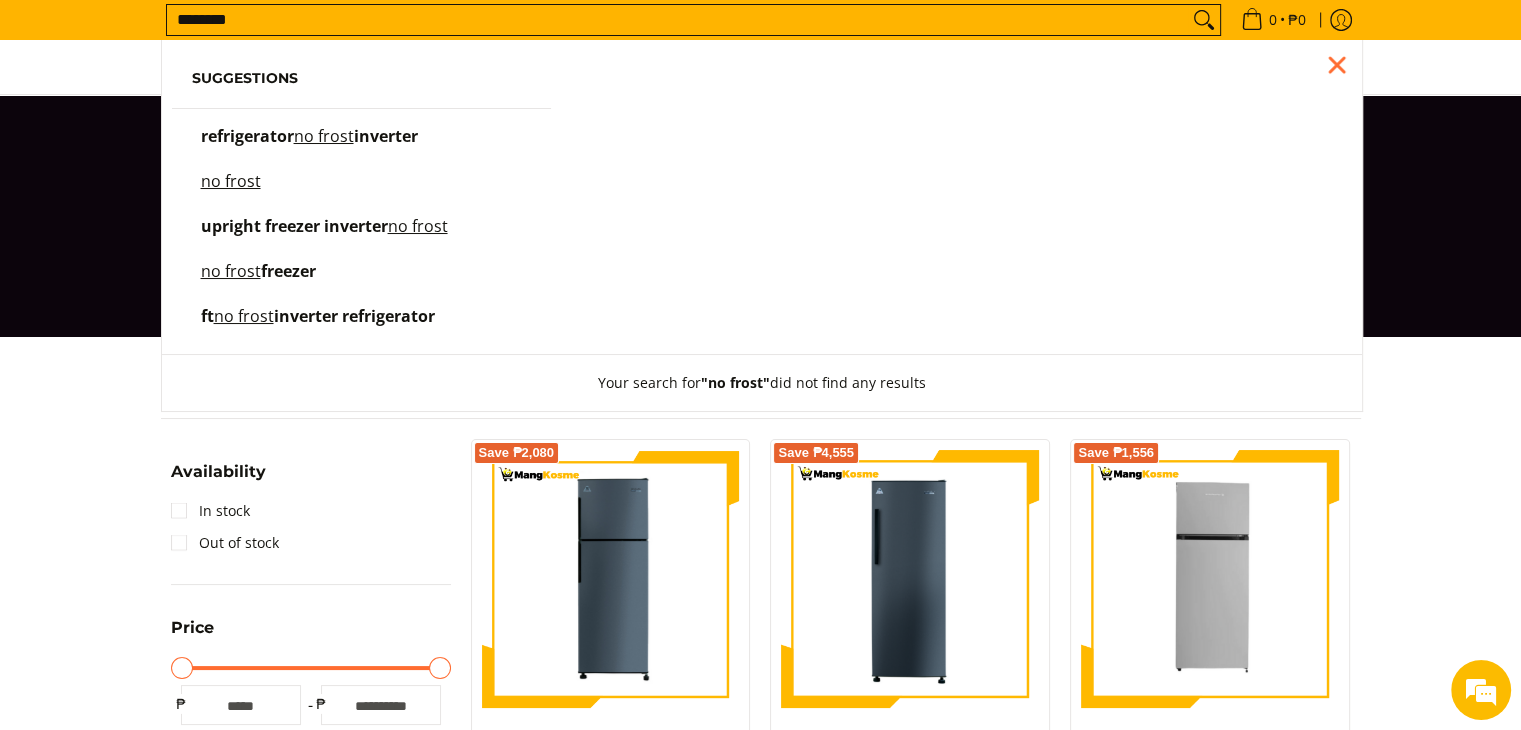 type on "********" 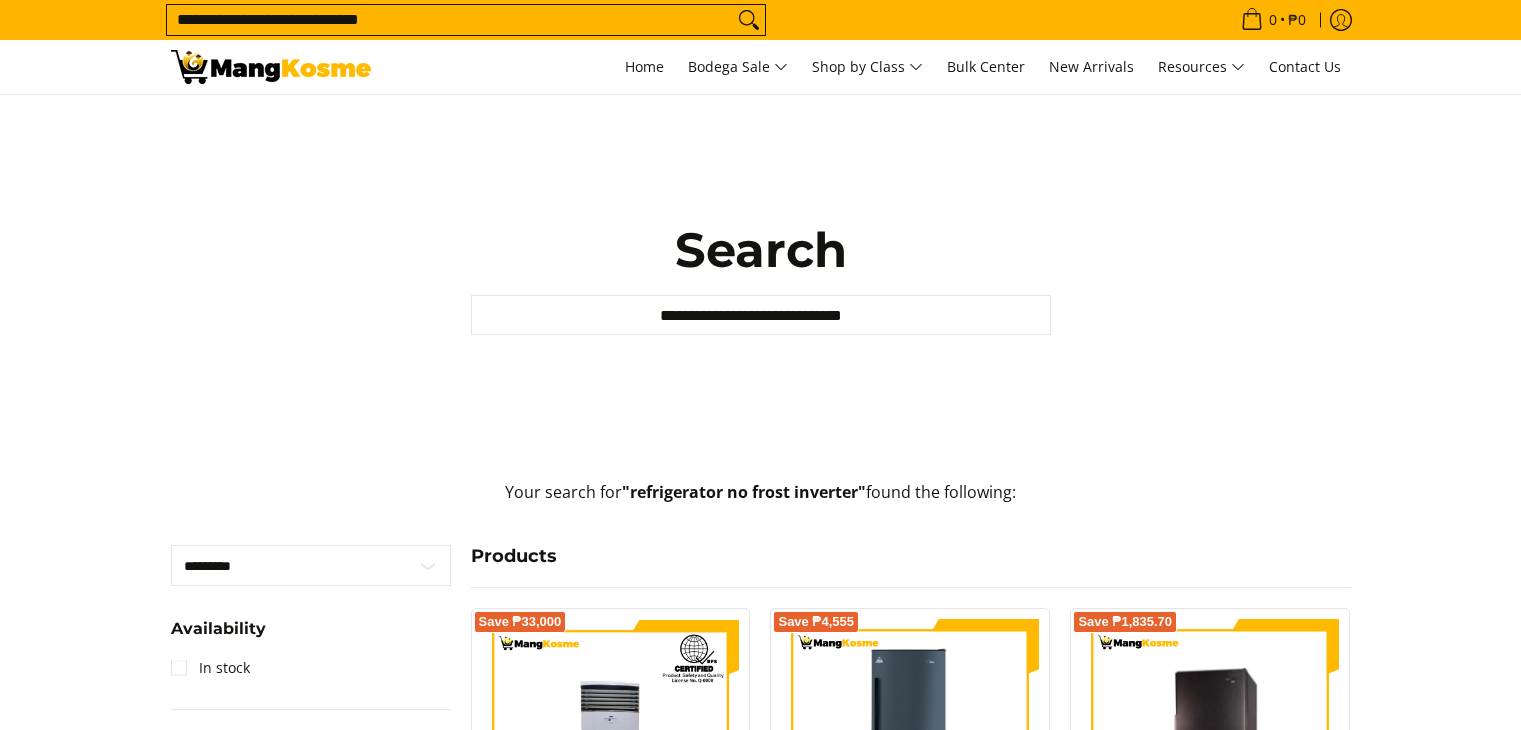 scroll, scrollTop: 0, scrollLeft: 0, axis: both 